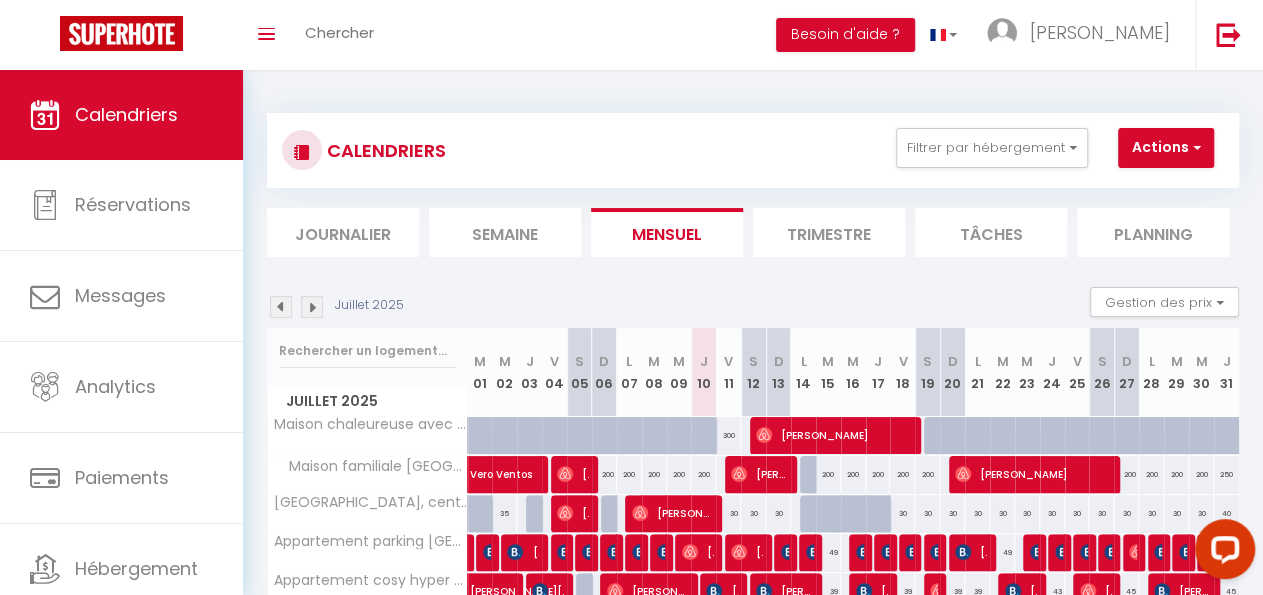 scroll, scrollTop: 0, scrollLeft: 0, axis: both 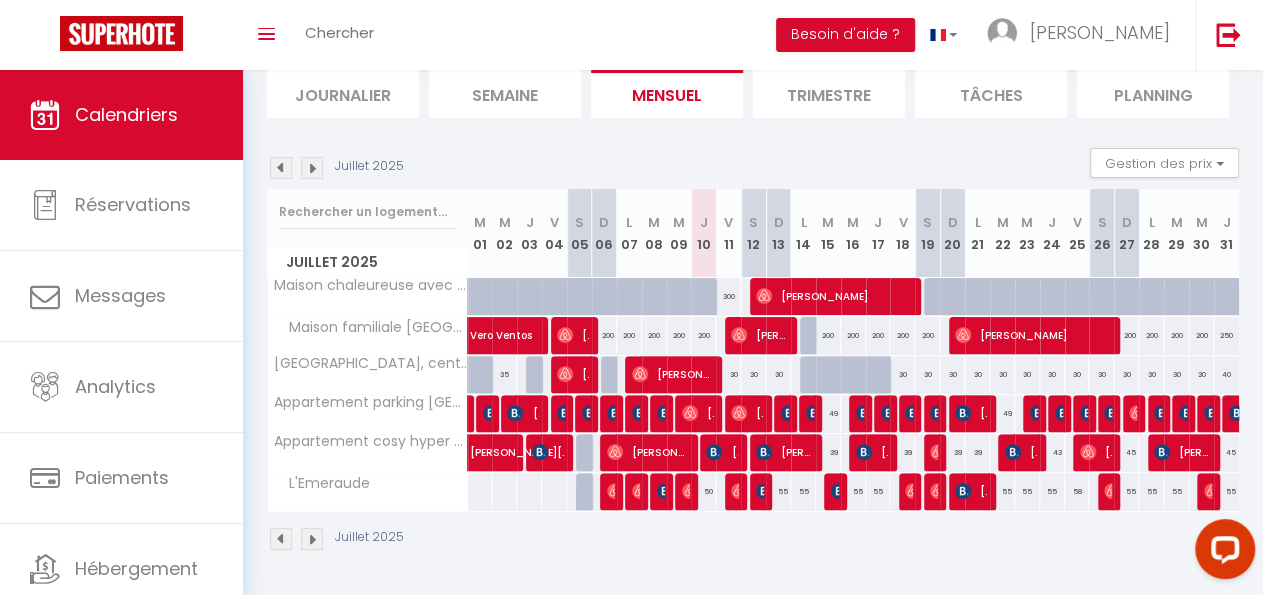 drag, startPoint x: 773, startPoint y: 477, endPoint x: 801, endPoint y: 476, distance: 28.01785 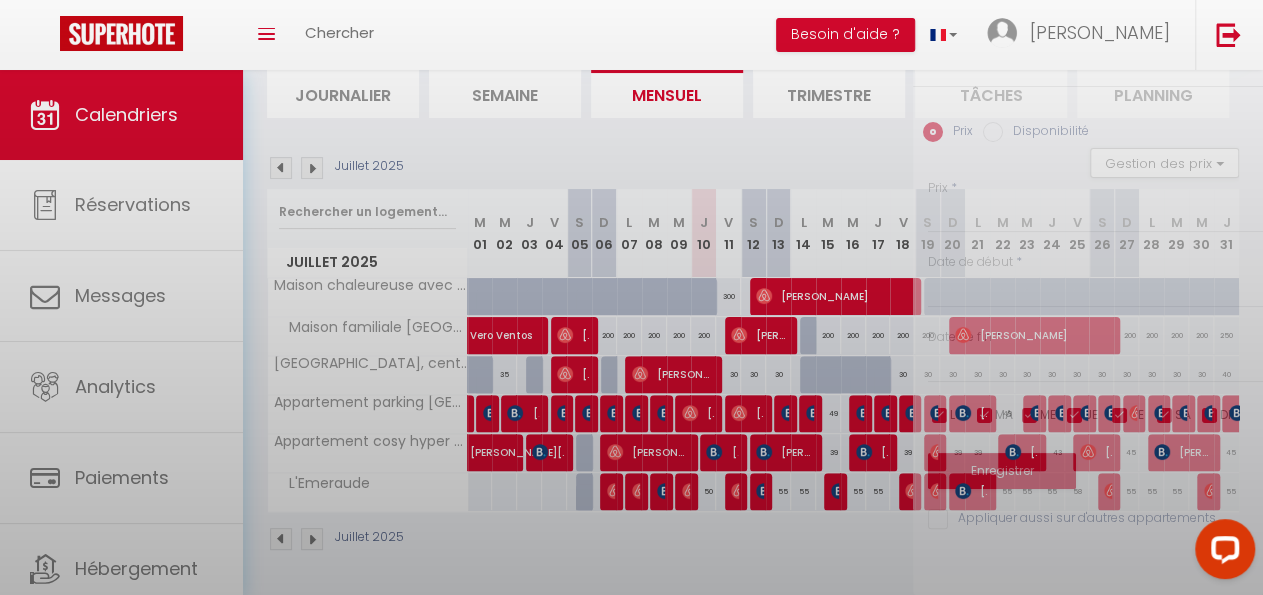 type on "55" 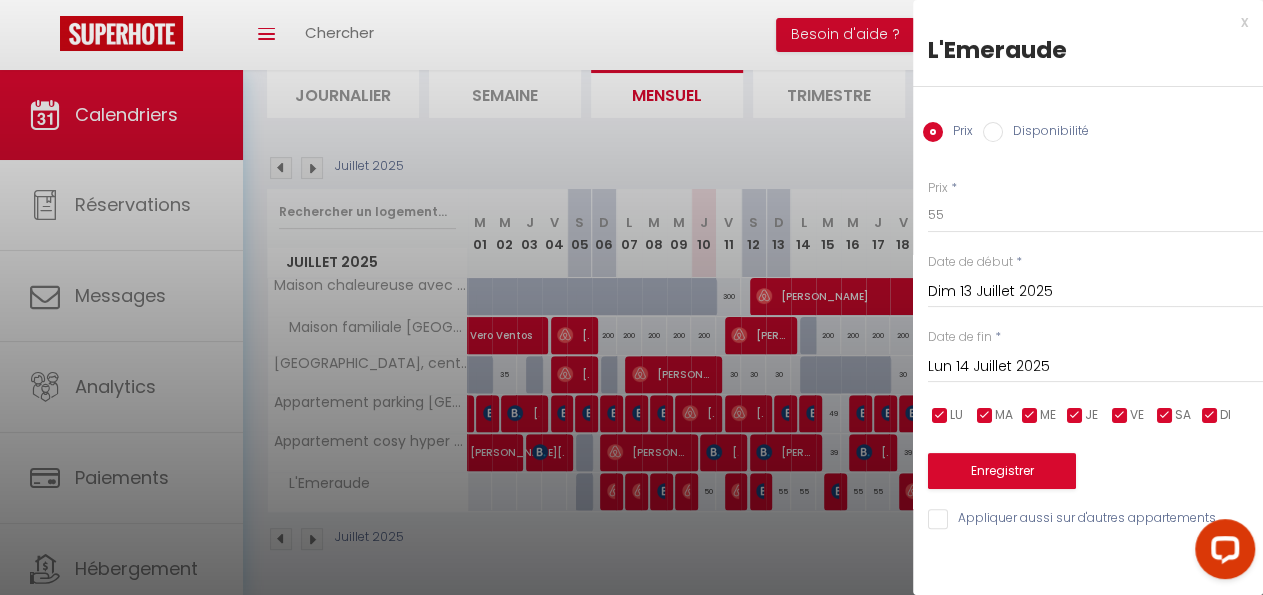click on "Lun 14 Juillet 2025" at bounding box center (1095, 367) 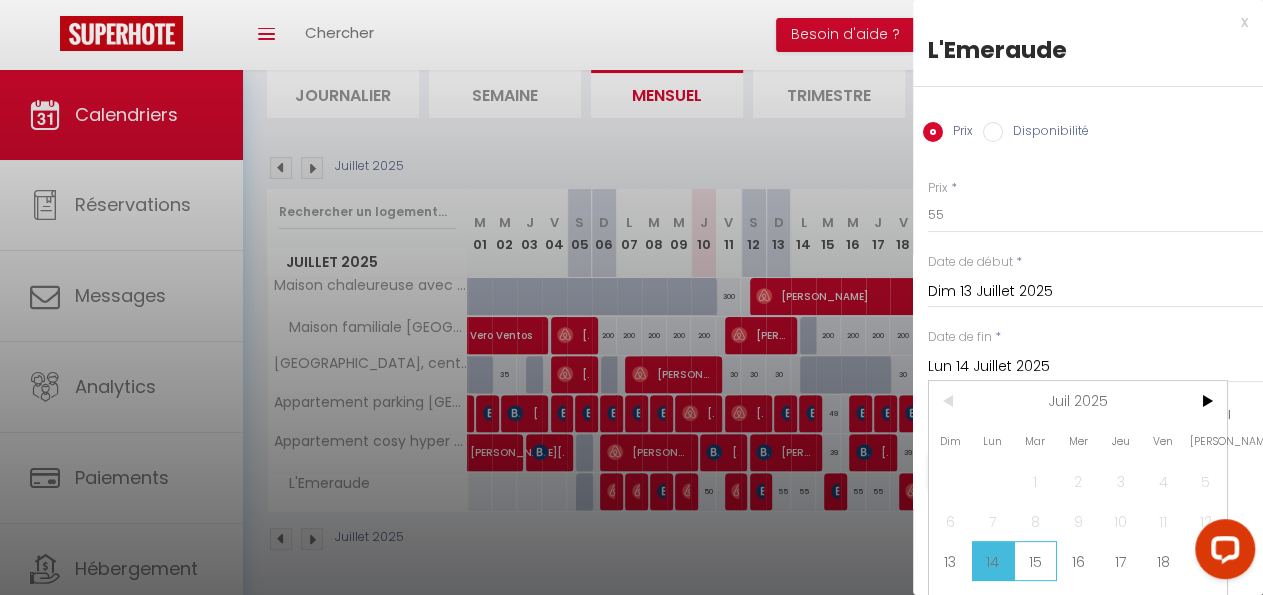 click on "15" at bounding box center (1035, 561) 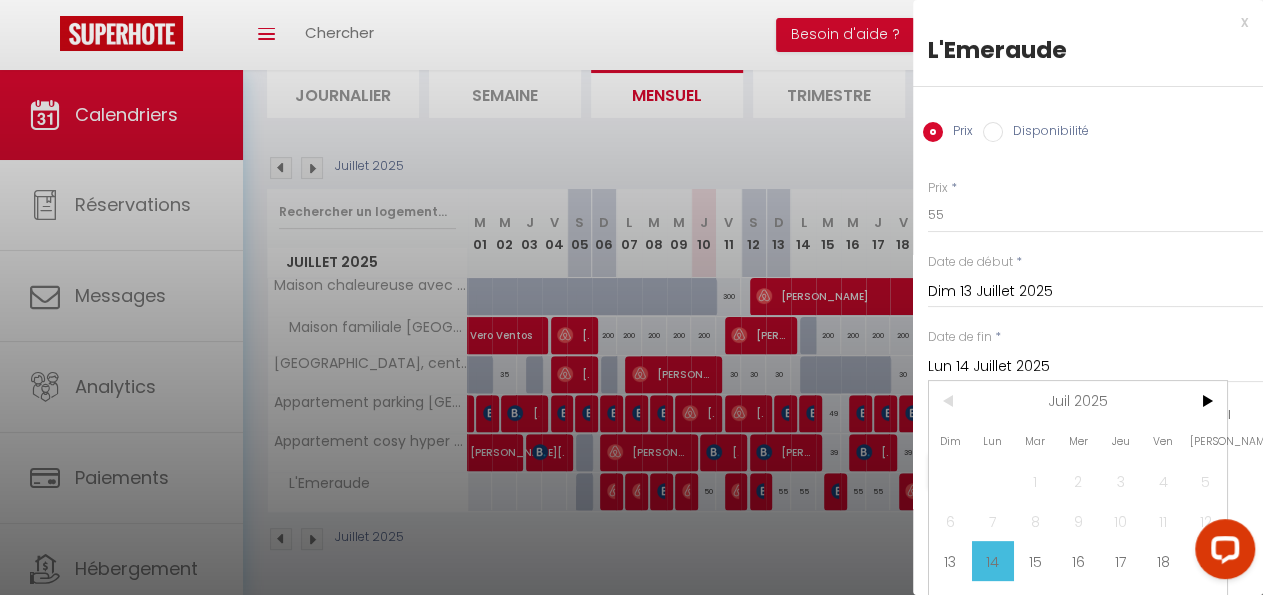 type on "[DATE] Juillet 2025" 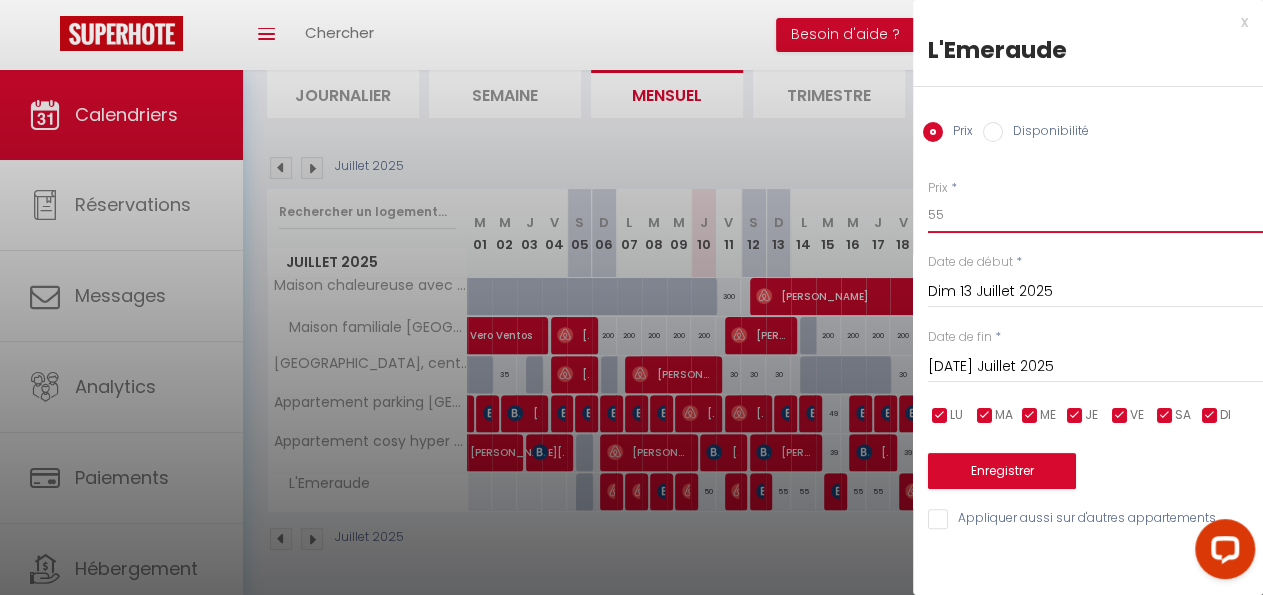 click on "55" at bounding box center (1095, 215) 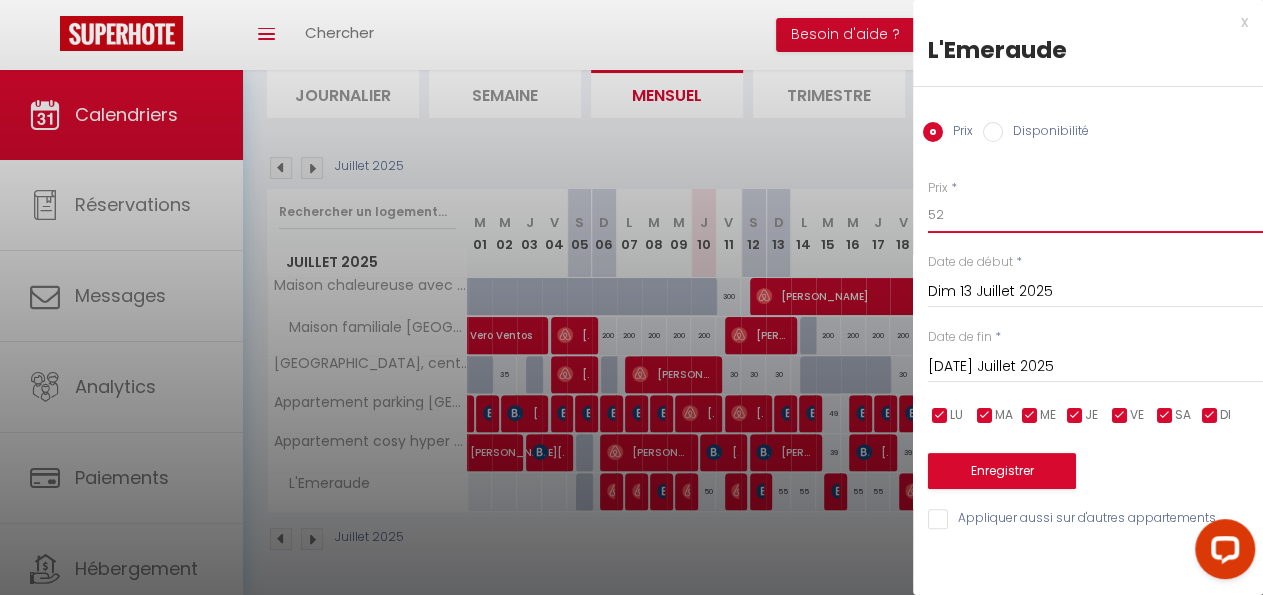 type on "52" 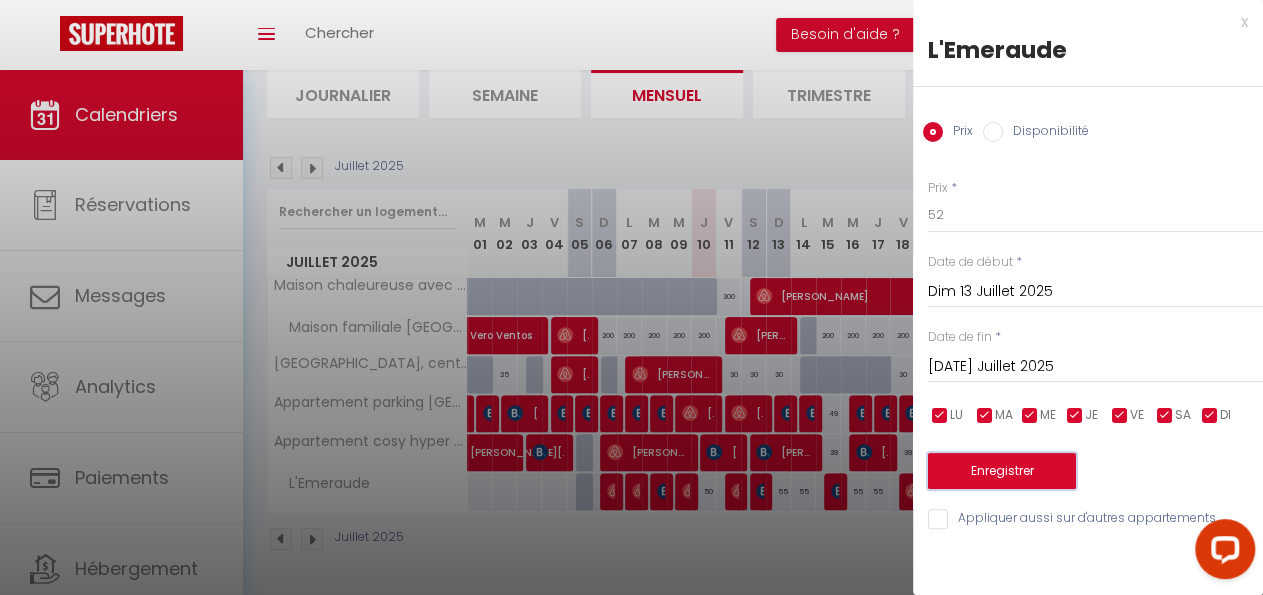 click on "Enregistrer" at bounding box center (1002, 471) 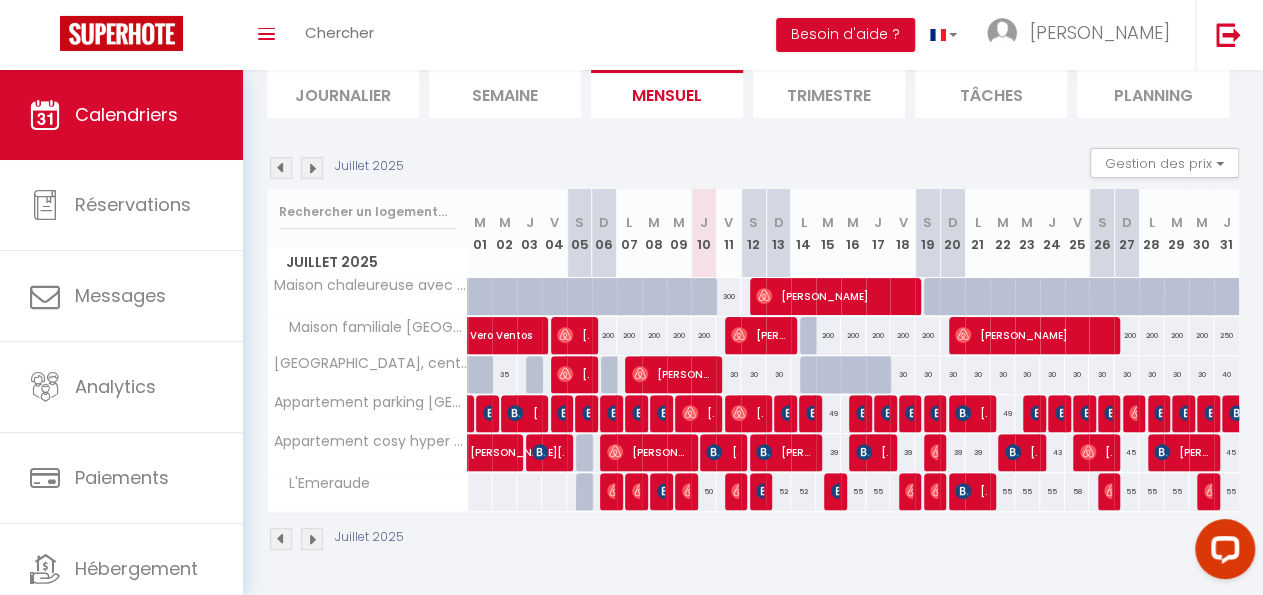 scroll, scrollTop: 152, scrollLeft: 0, axis: vertical 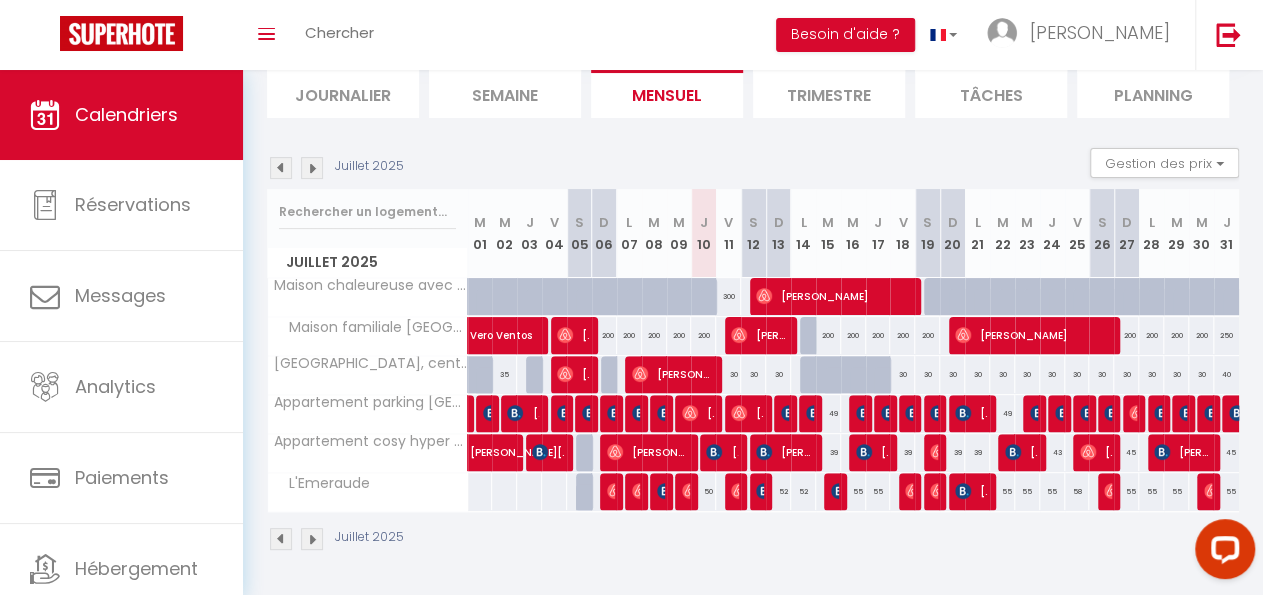 drag, startPoint x: 877, startPoint y: 478, endPoint x: 845, endPoint y: 480, distance: 32.06244 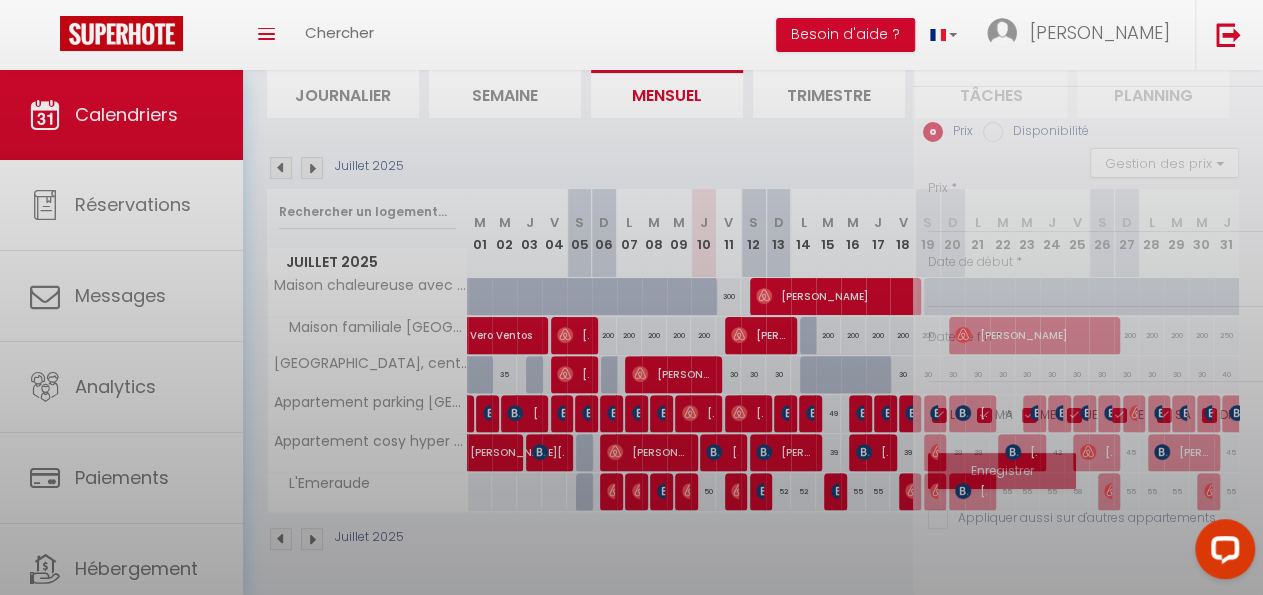 type on "55" 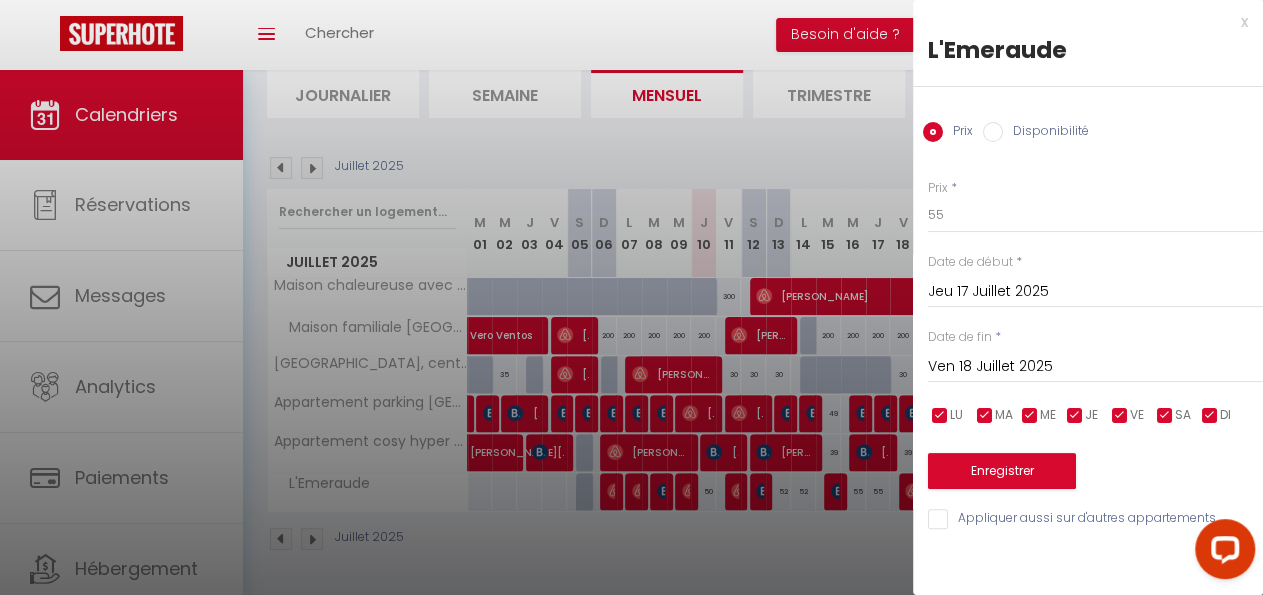click on "Ven 18 Juillet 2025" at bounding box center (1095, 367) 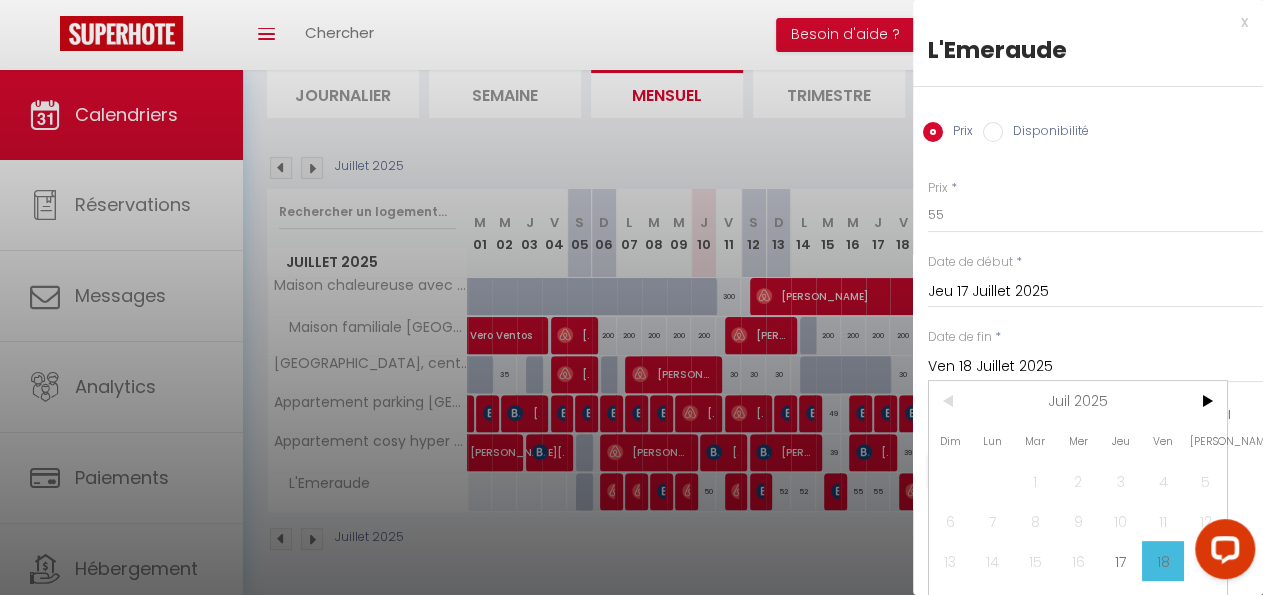 scroll, scrollTop: 87, scrollLeft: 0, axis: vertical 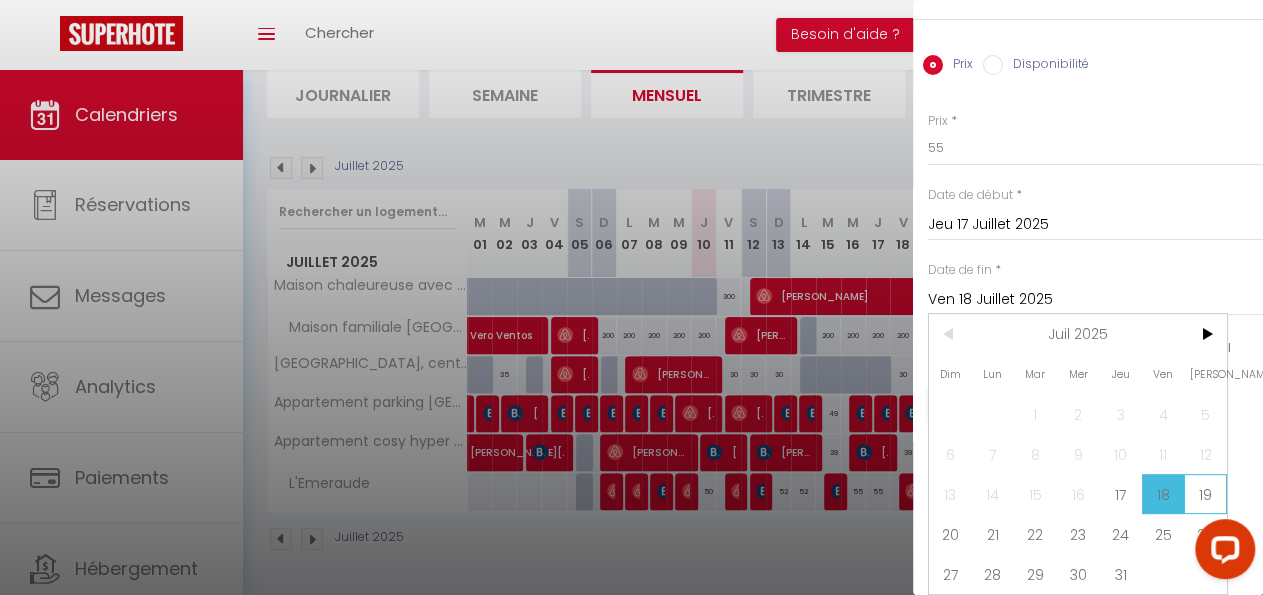 click on "19" at bounding box center (1205, 494) 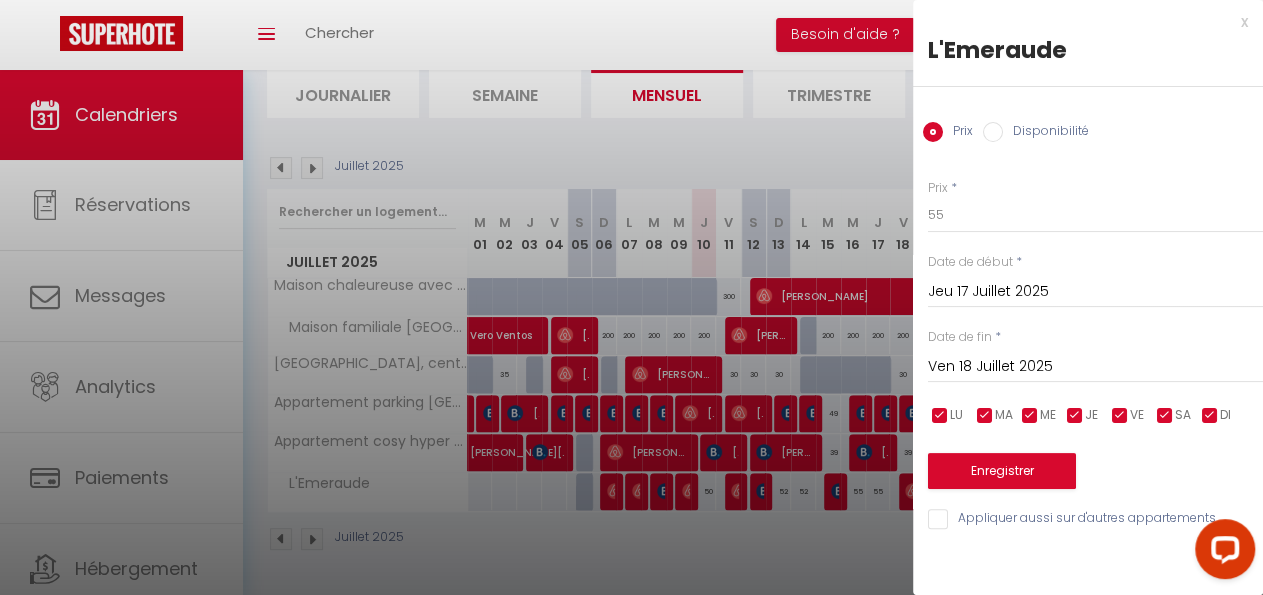 type on "[PERSON_NAME] 19 Juillet 2025" 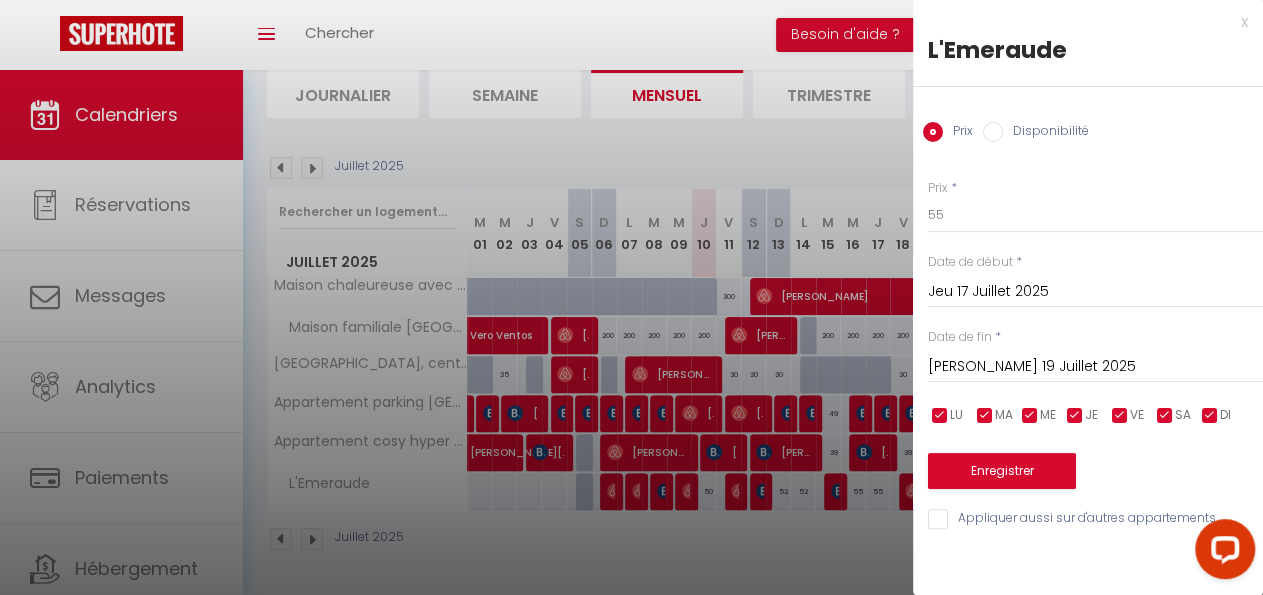 scroll, scrollTop: 0, scrollLeft: 0, axis: both 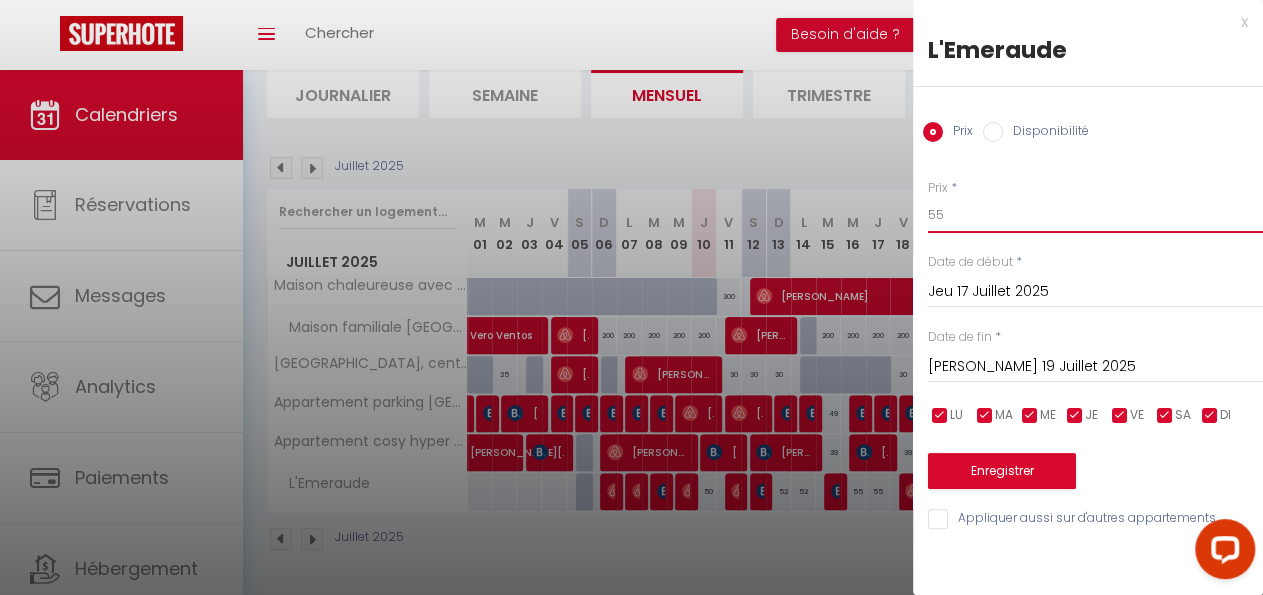 click on "55" at bounding box center (1095, 215) 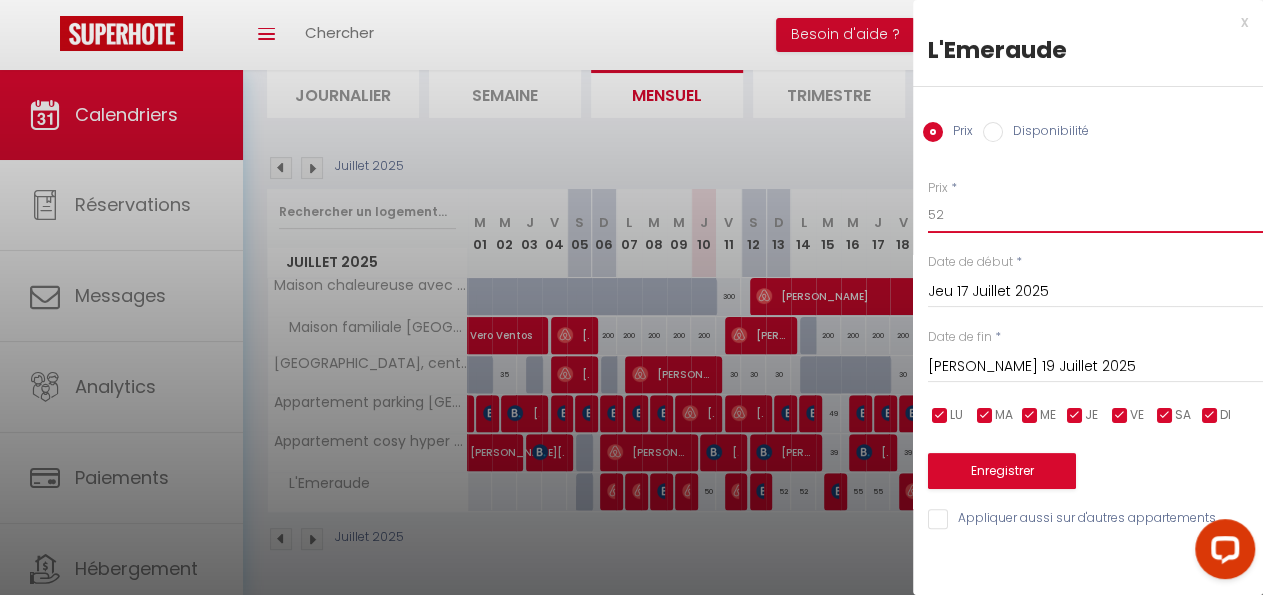 type on "52" 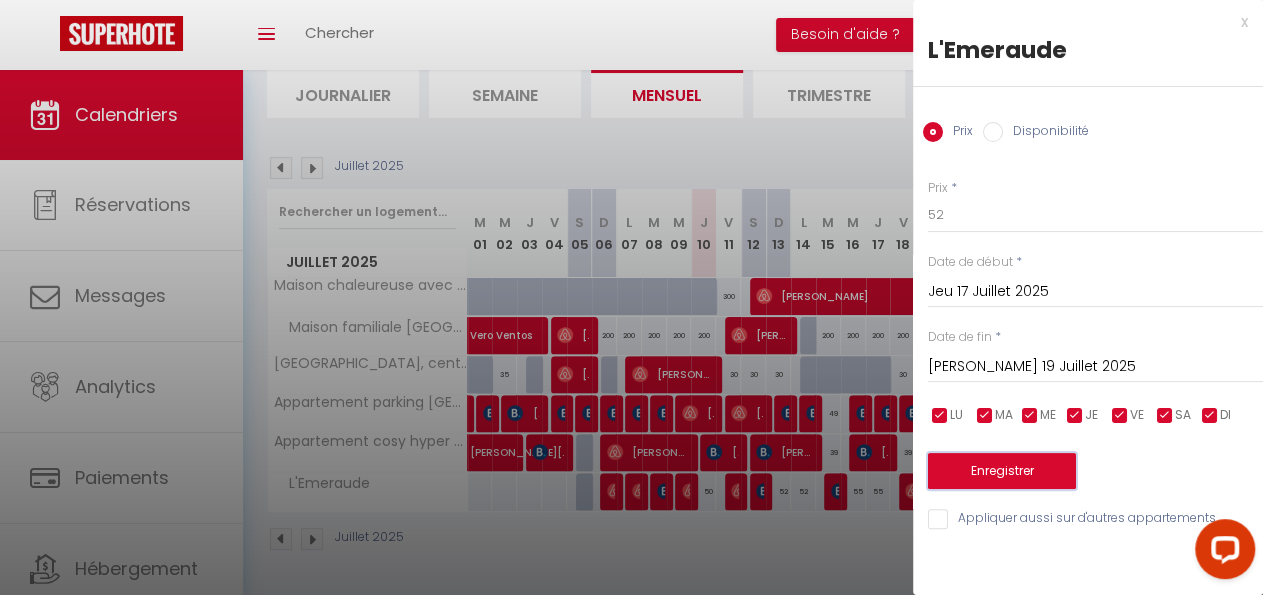 click on "Enregistrer" at bounding box center [1002, 471] 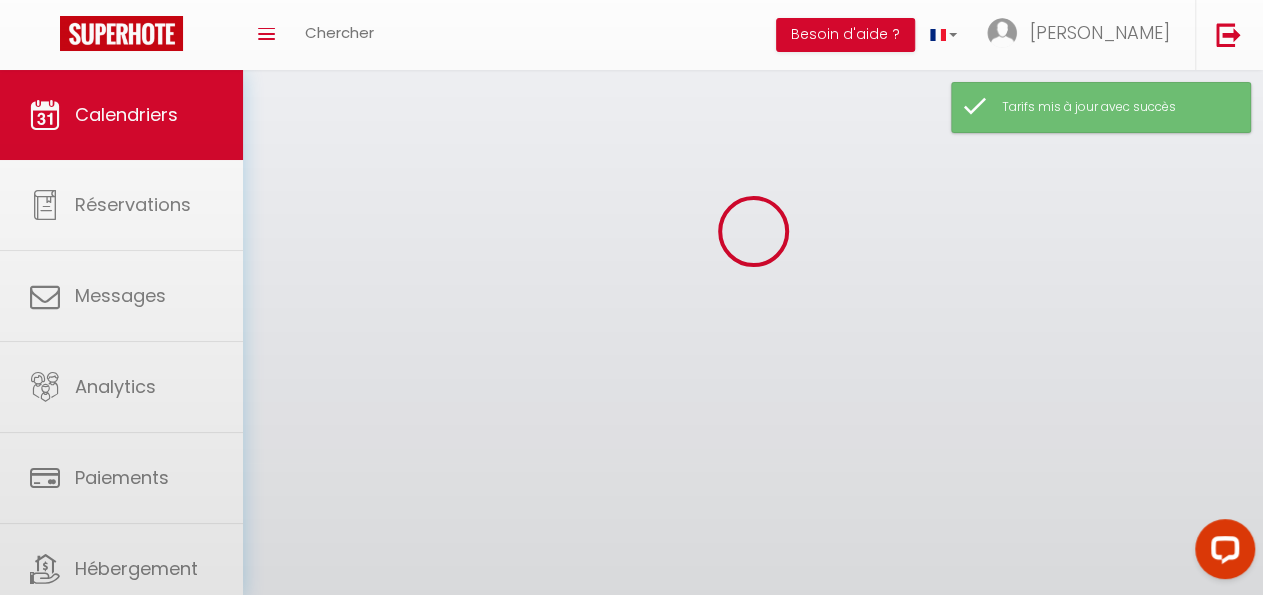 scroll, scrollTop: 70, scrollLeft: 0, axis: vertical 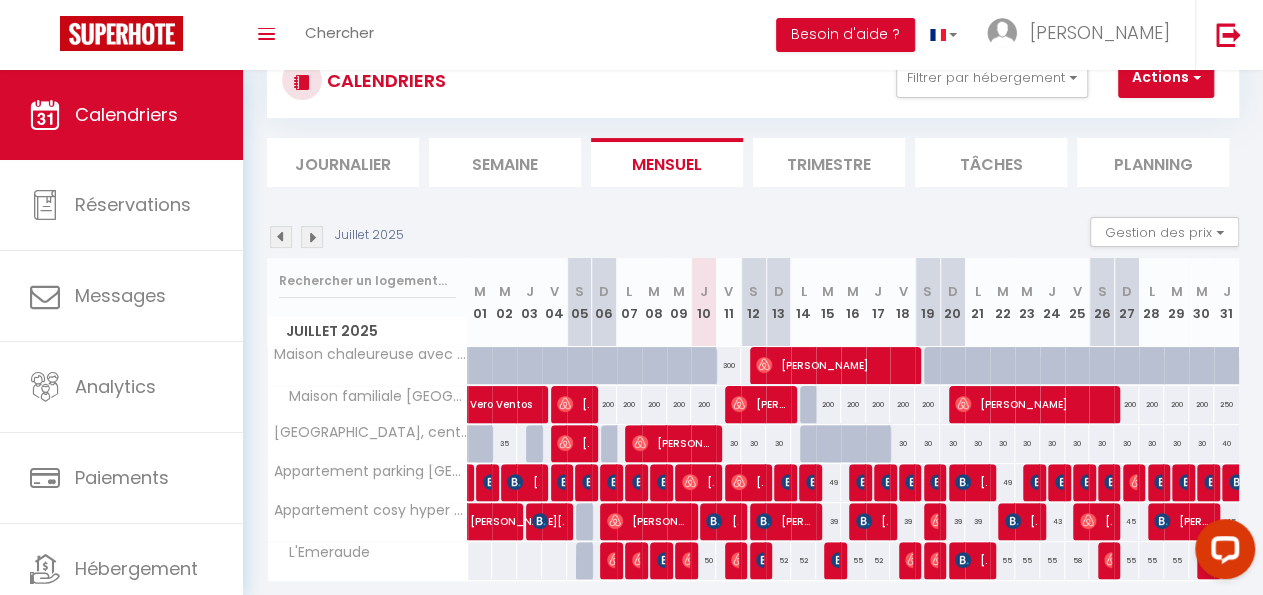 click on "49" at bounding box center (828, 482) 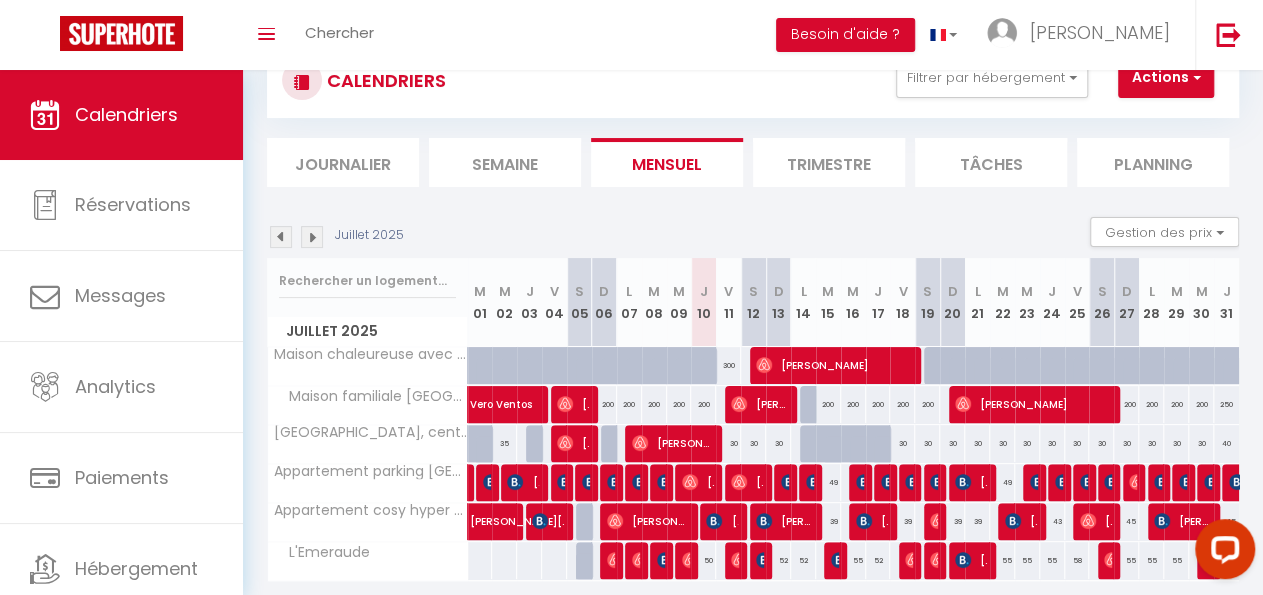 type on "49" 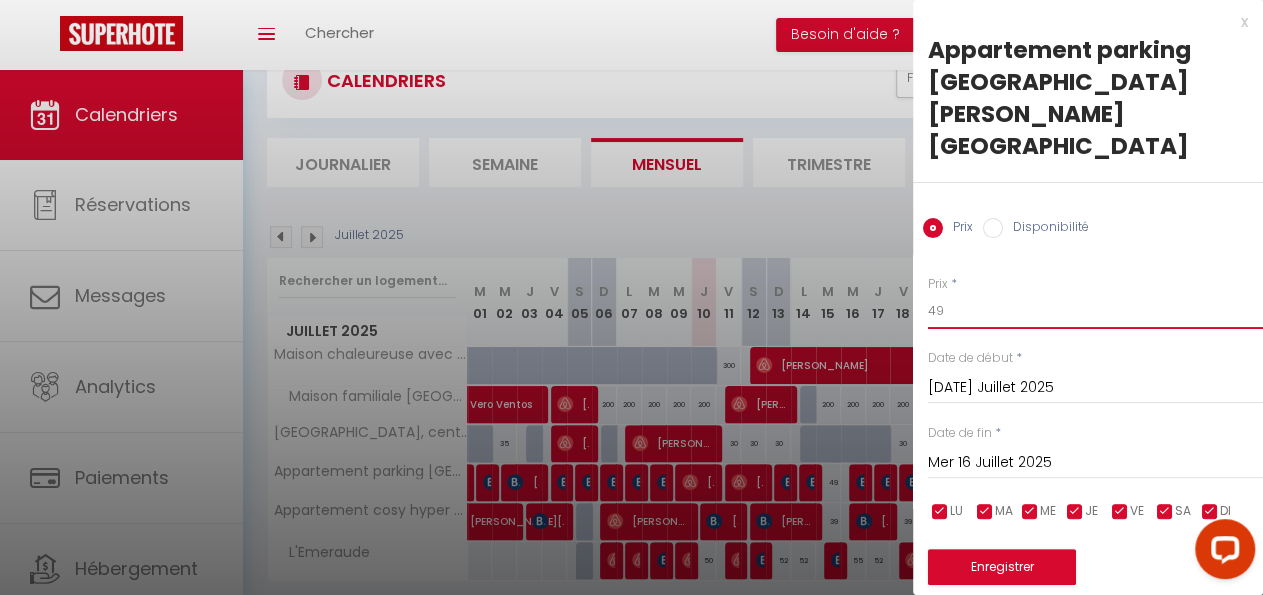 click on "49" at bounding box center [1095, 311] 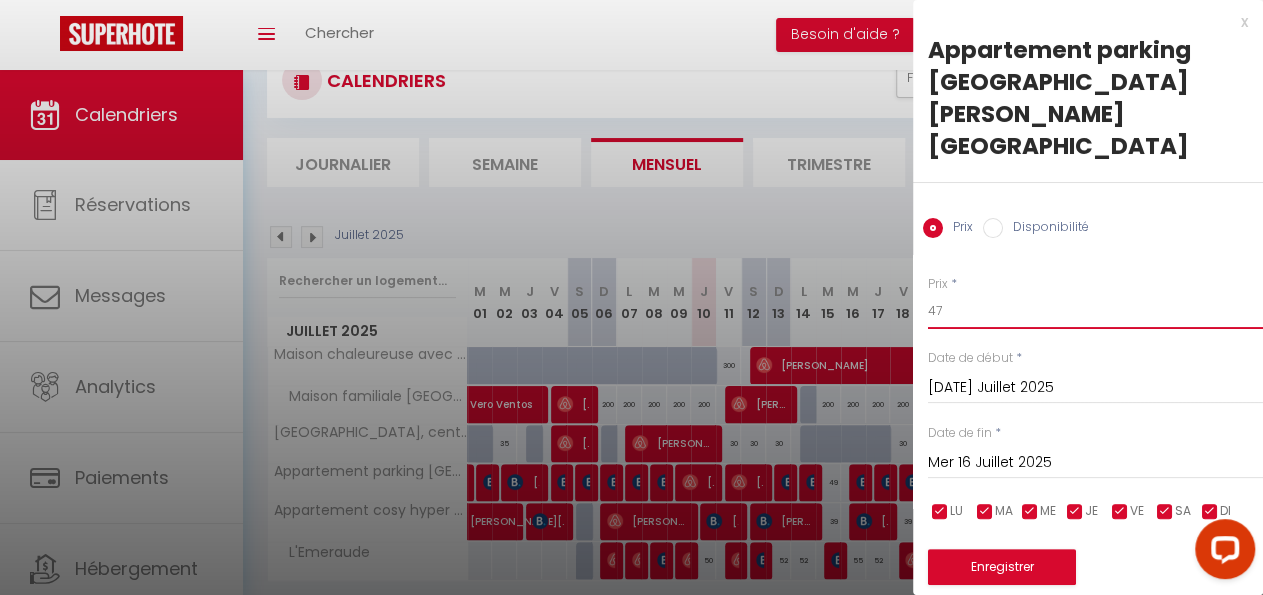 type on "47" 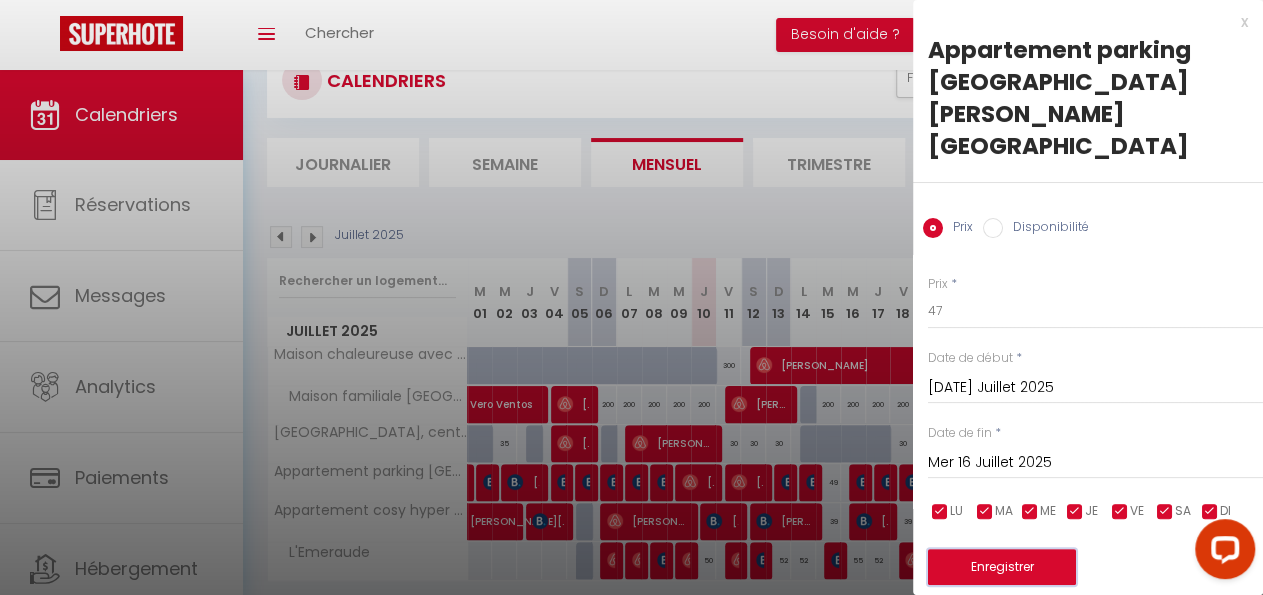 click on "Enregistrer" at bounding box center [1002, 567] 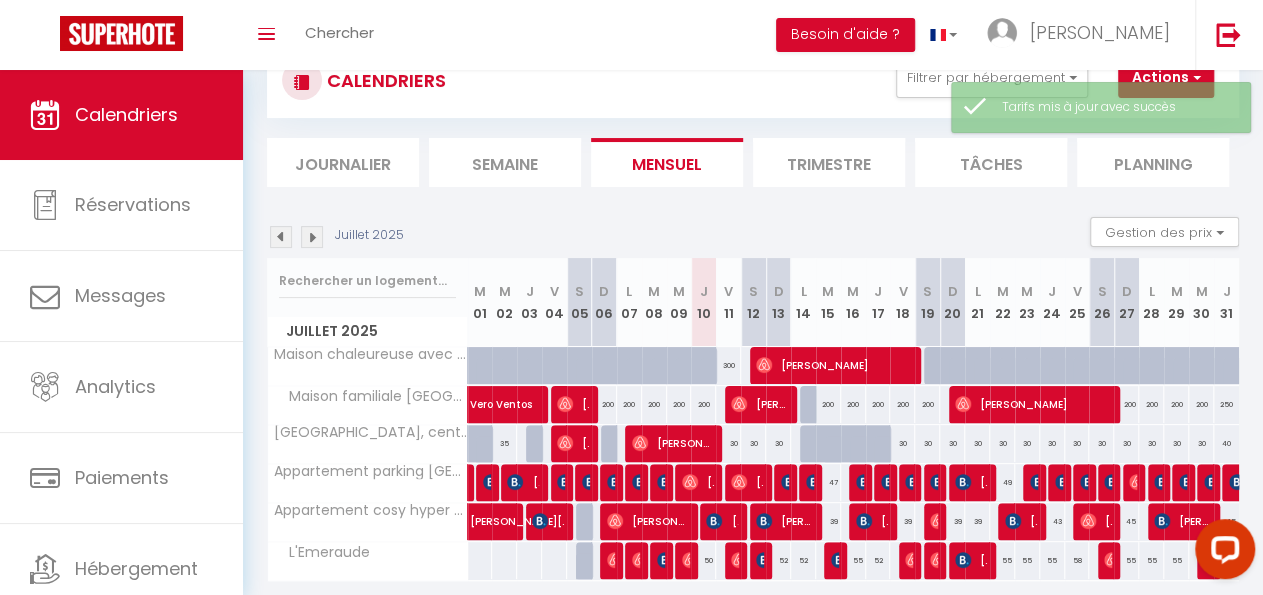 drag, startPoint x: 1001, startPoint y: 479, endPoint x: 987, endPoint y: 479, distance: 14 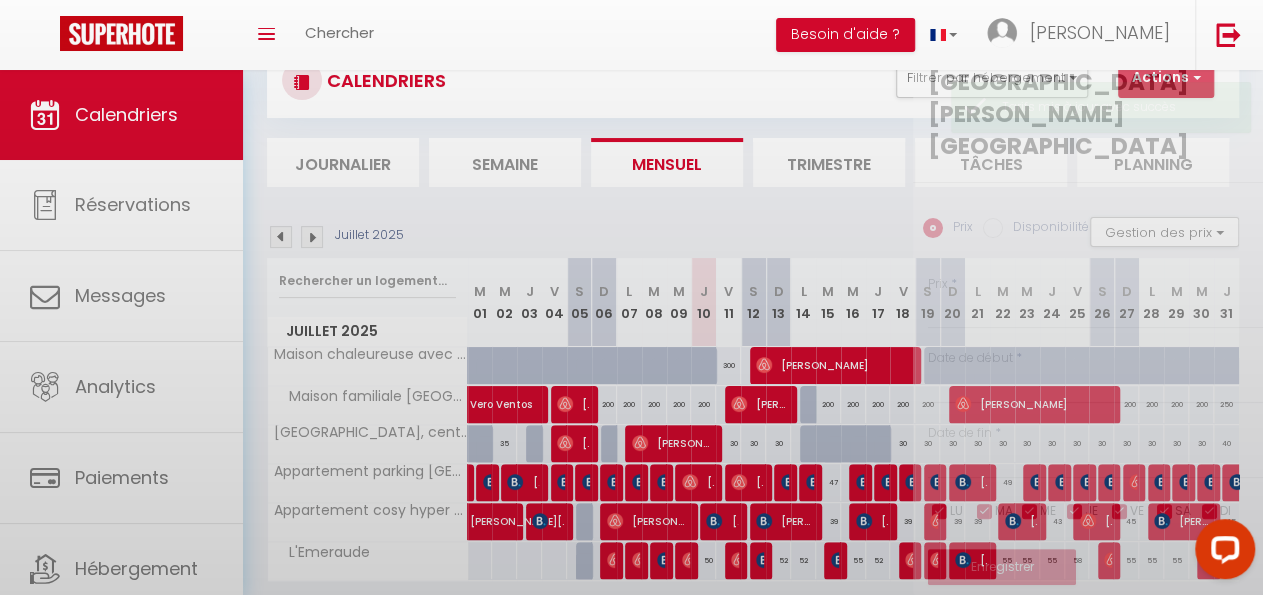 type on "49" 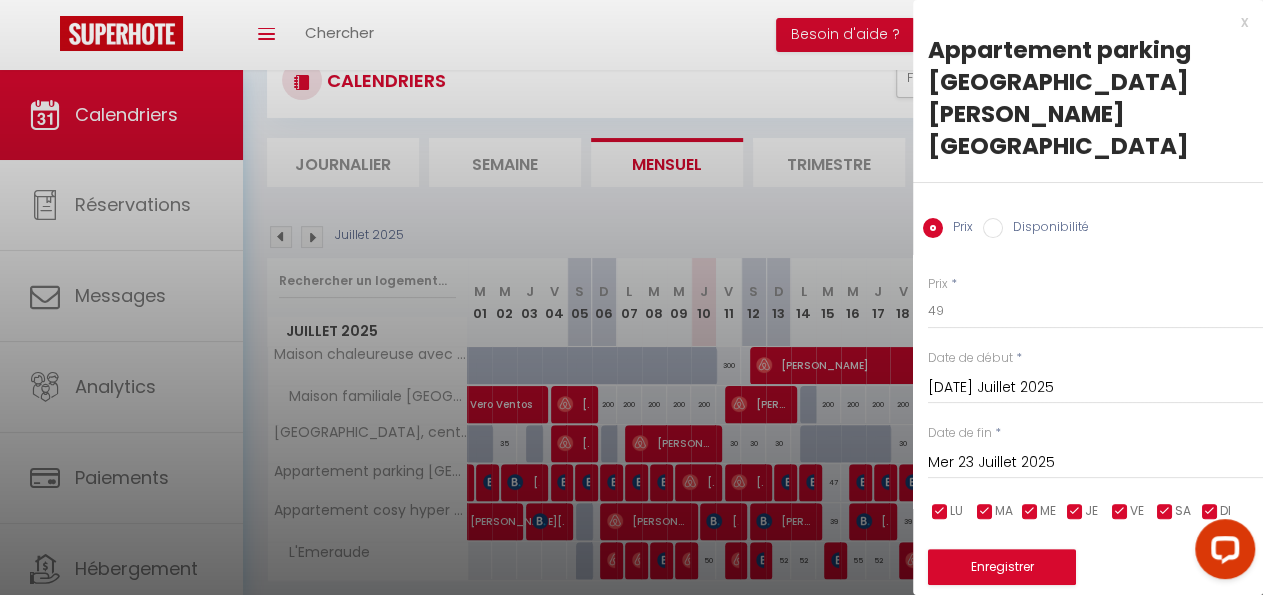 click at bounding box center (985, 512) 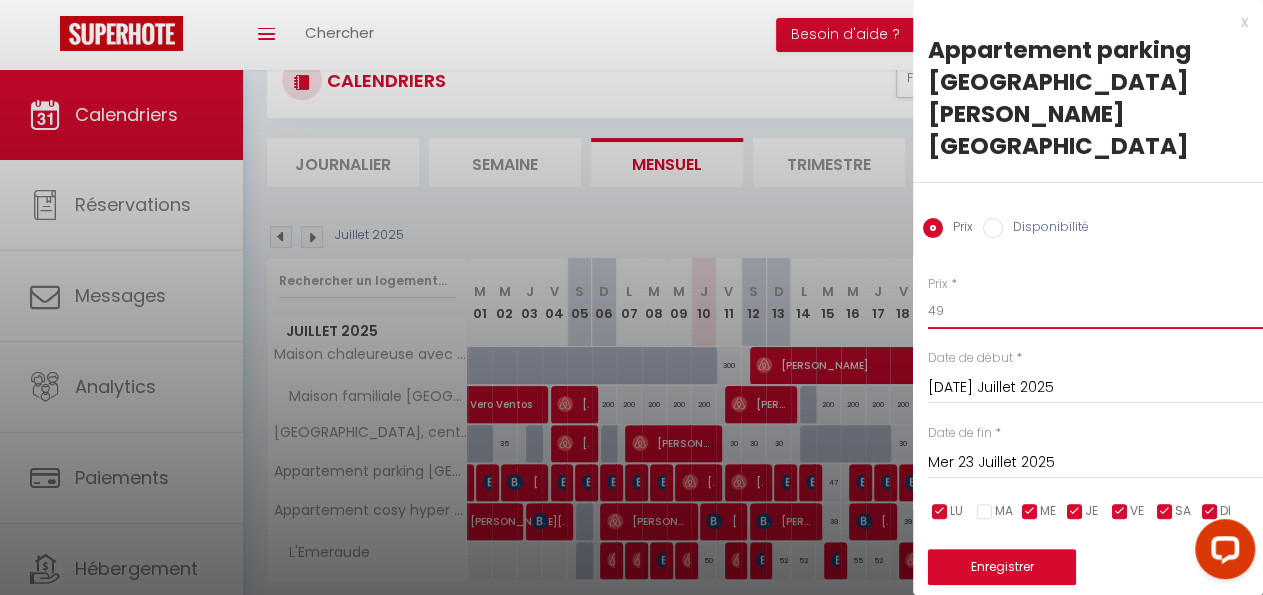 click on "49" at bounding box center (1095, 311) 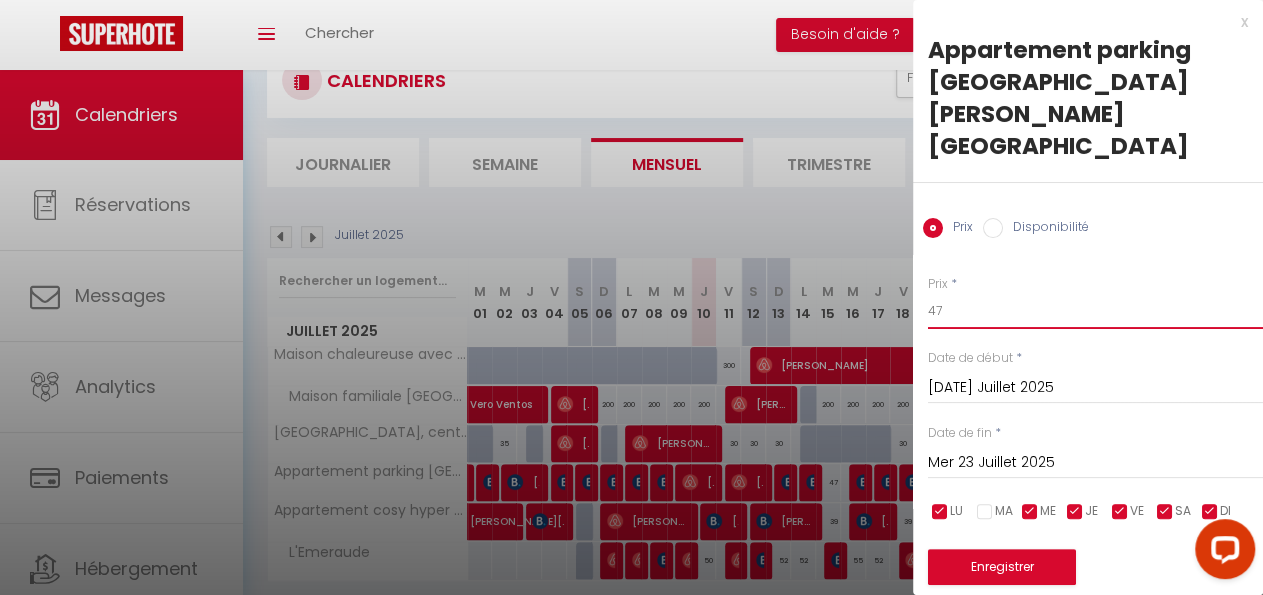 type on "47" 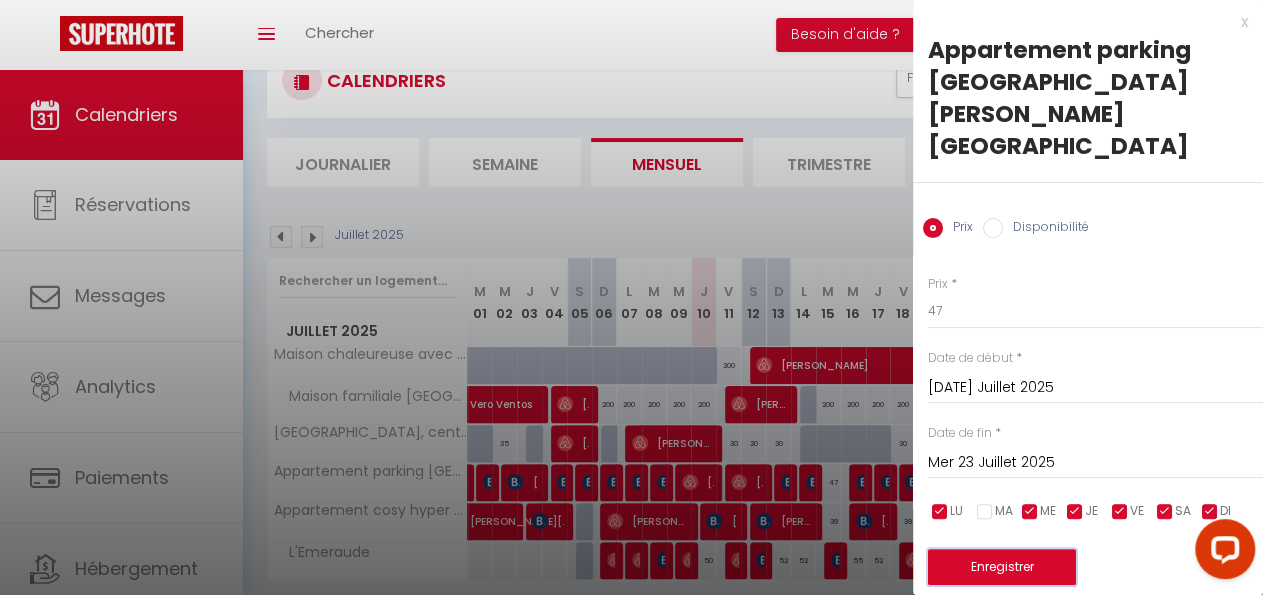 click on "Enregistrer" at bounding box center [1002, 567] 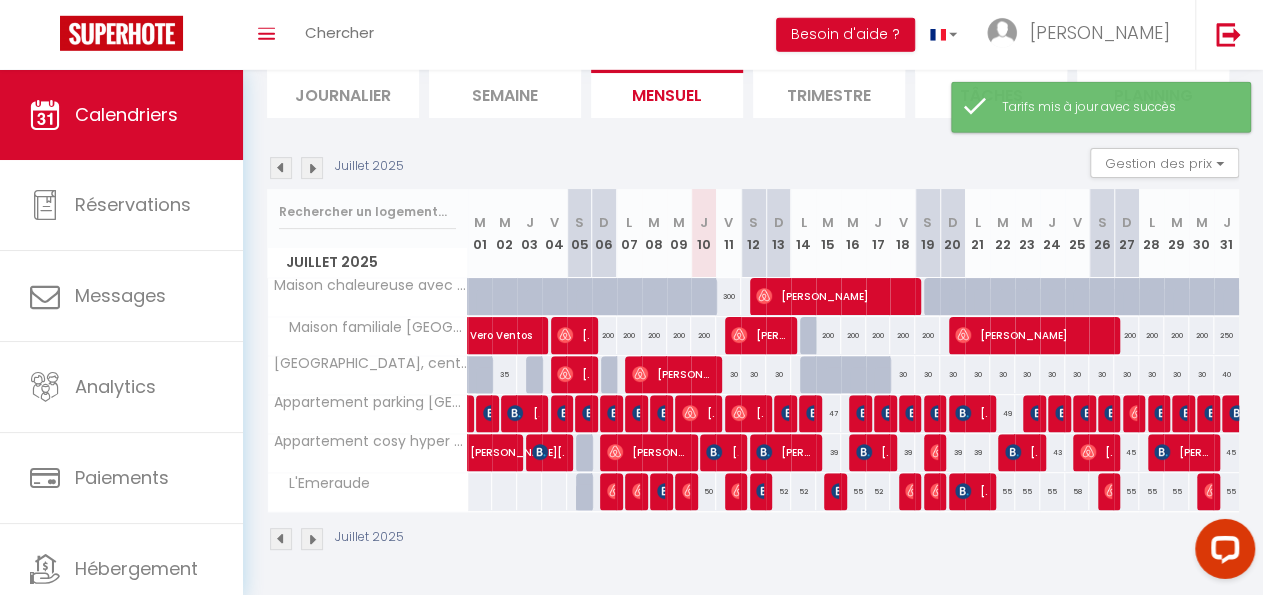 scroll, scrollTop: 152, scrollLeft: 0, axis: vertical 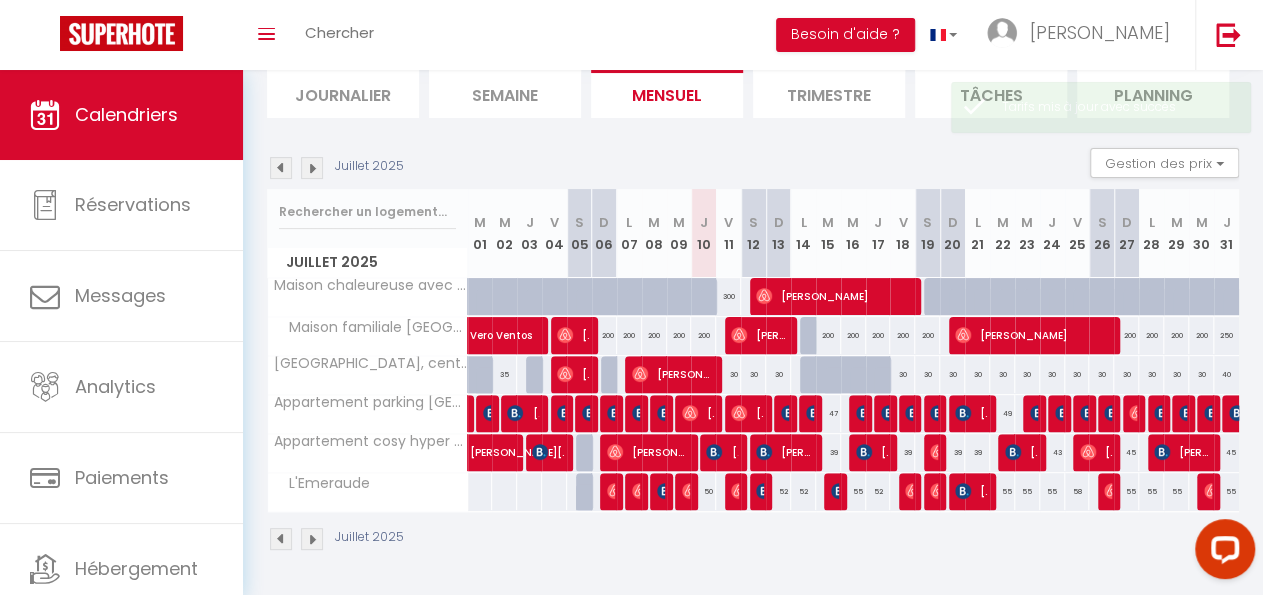 drag, startPoint x: 972, startPoint y: 435, endPoint x: 936, endPoint y: 437, distance: 36.05551 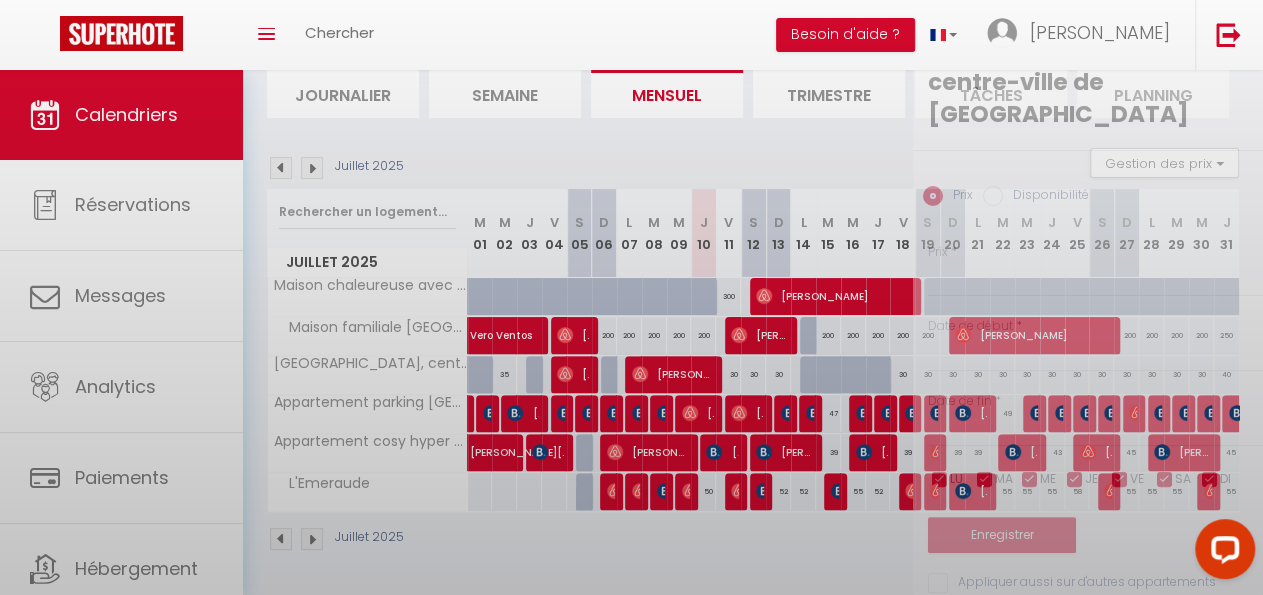 type on "39" 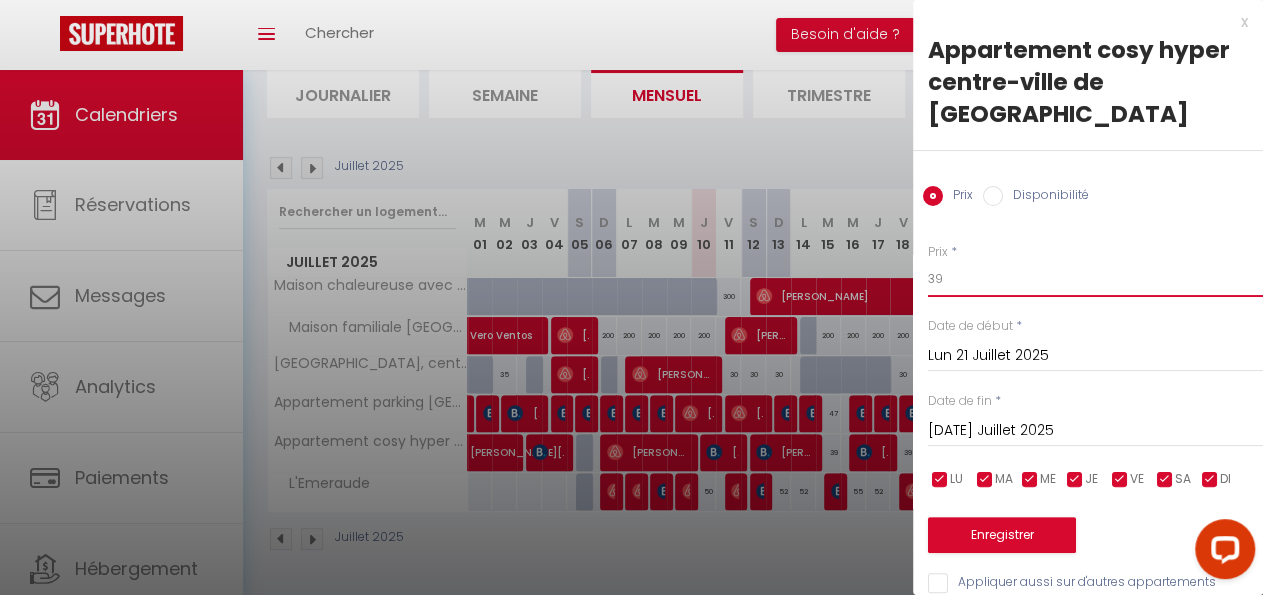 click on "39" at bounding box center [1095, 279] 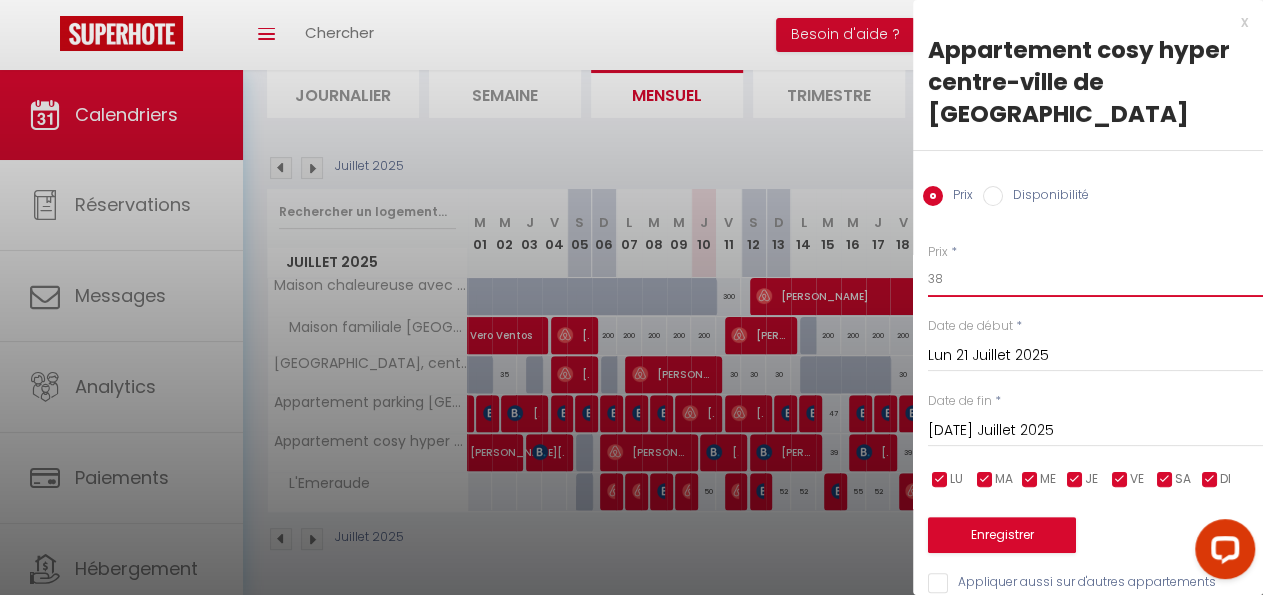 type on "38" 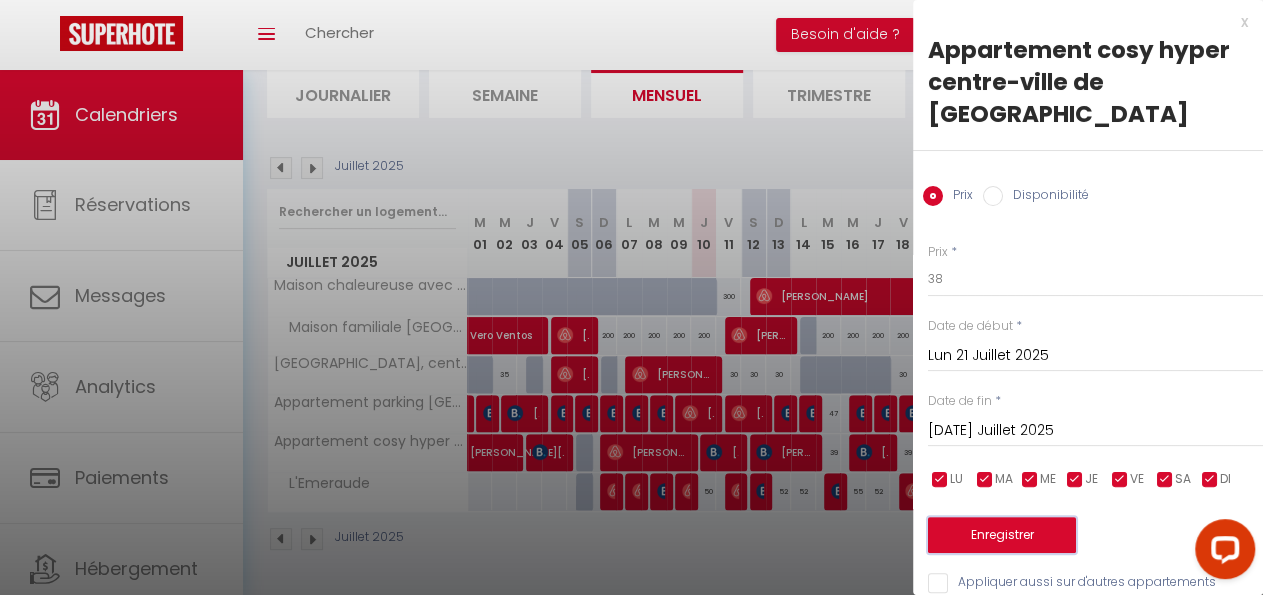 click on "Enregistrer" at bounding box center (1002, 535) 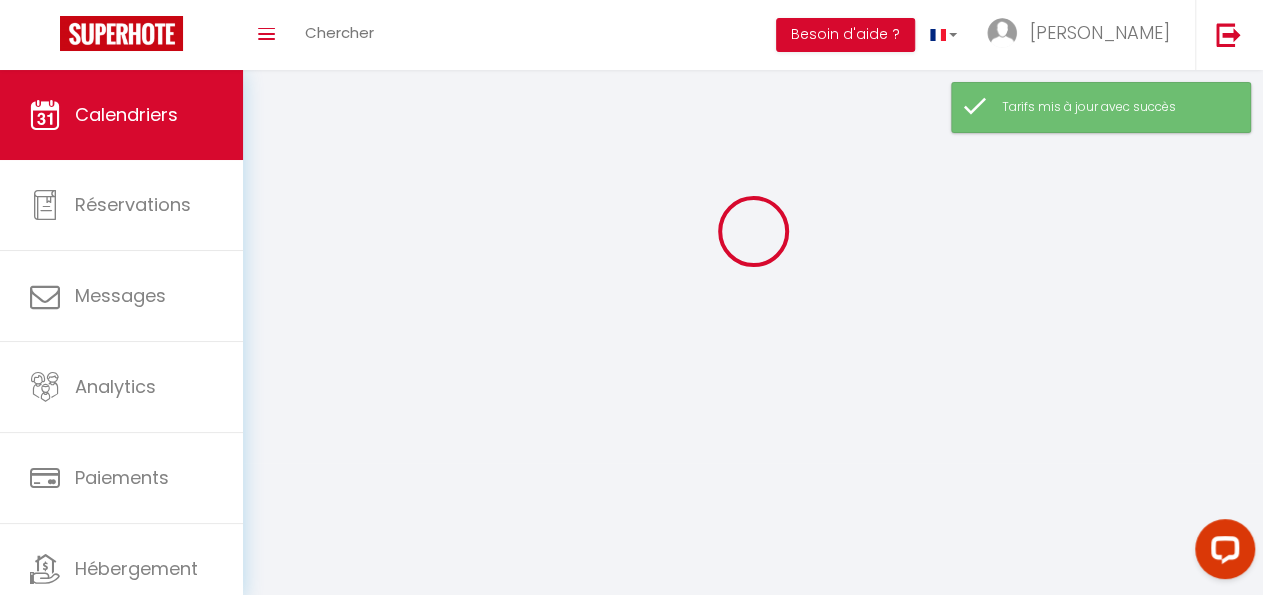 scroll, scrollTop: 70, scrollLeft: 0, axis: vertical 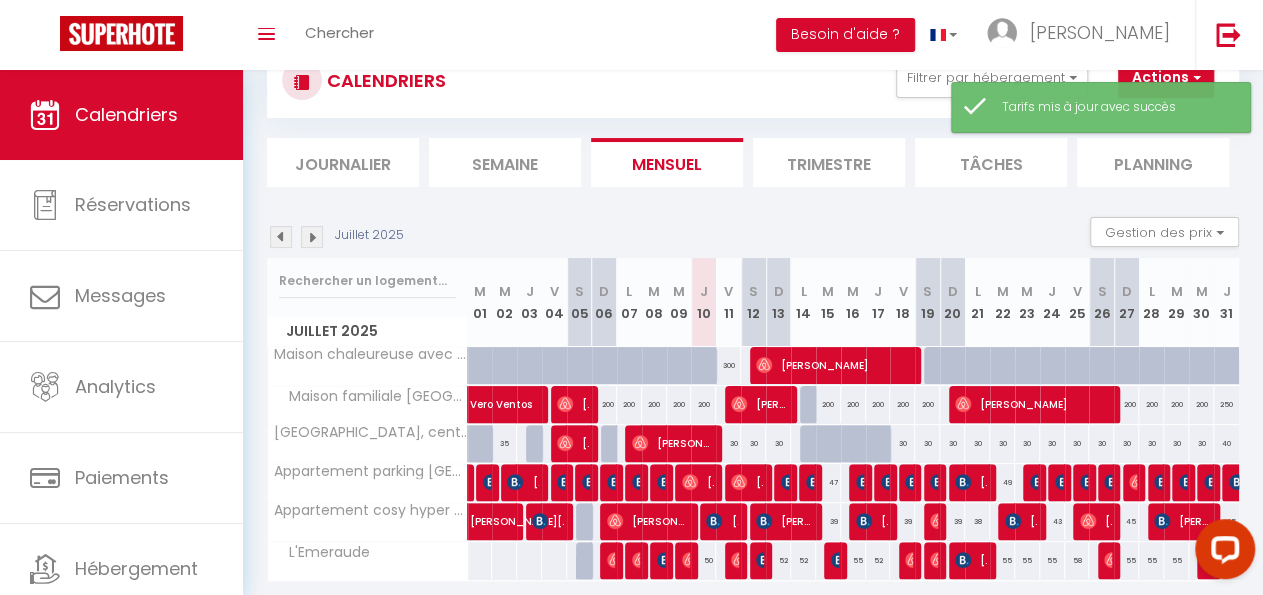 drag, startPoint x: 903, startPoint y: 521, endPoint x: 892, endPoint y: 522, distance: 11.045361 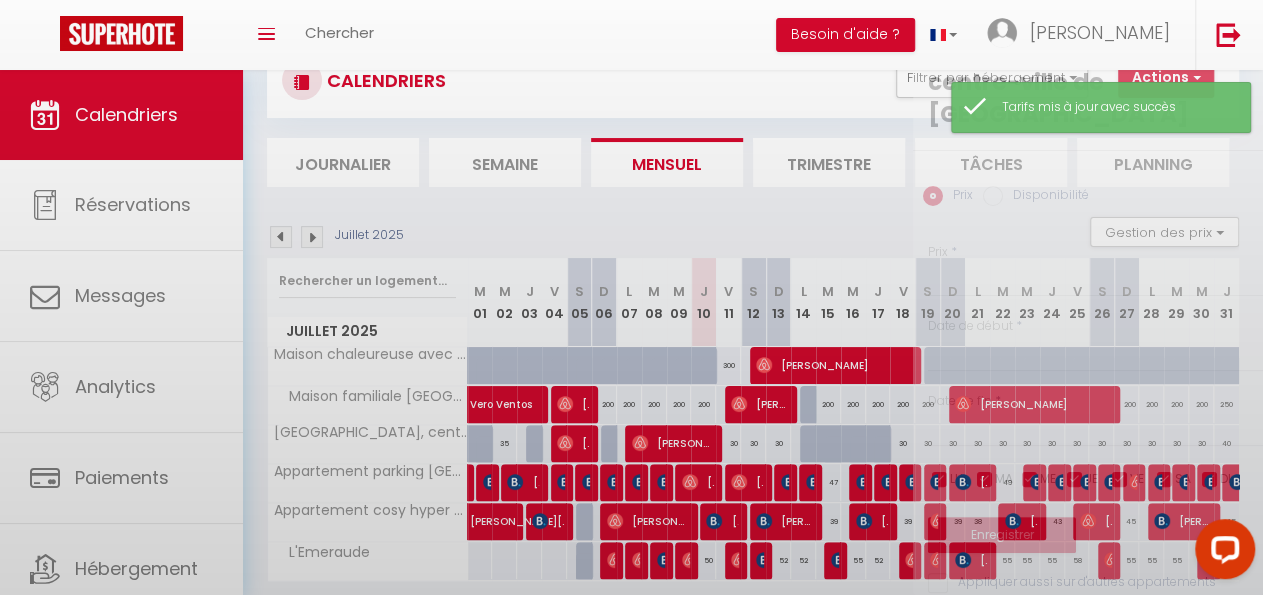type on "39" 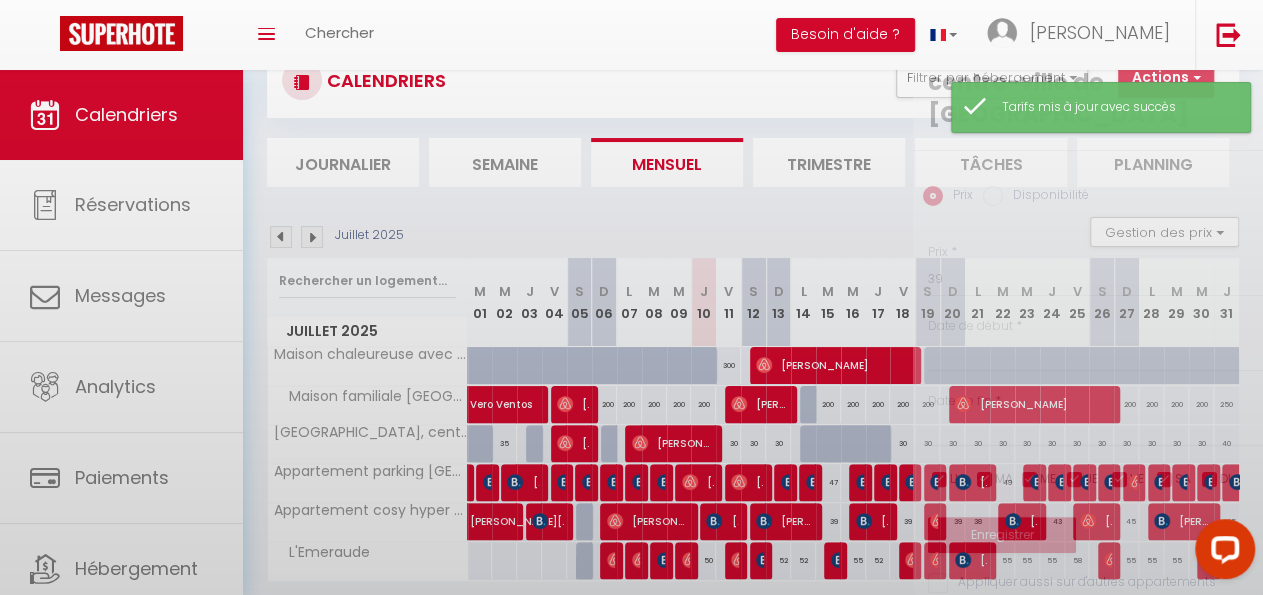 type on "Ven 18 Juillet 2025" 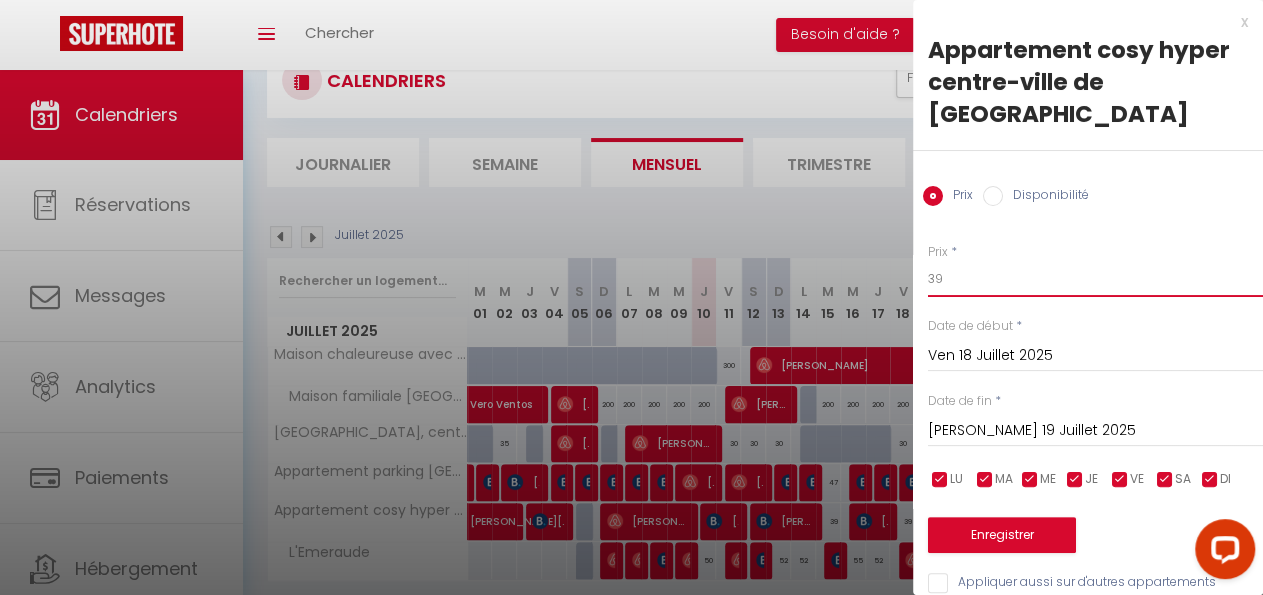 click on "39" at bounding box center [1095, 279] 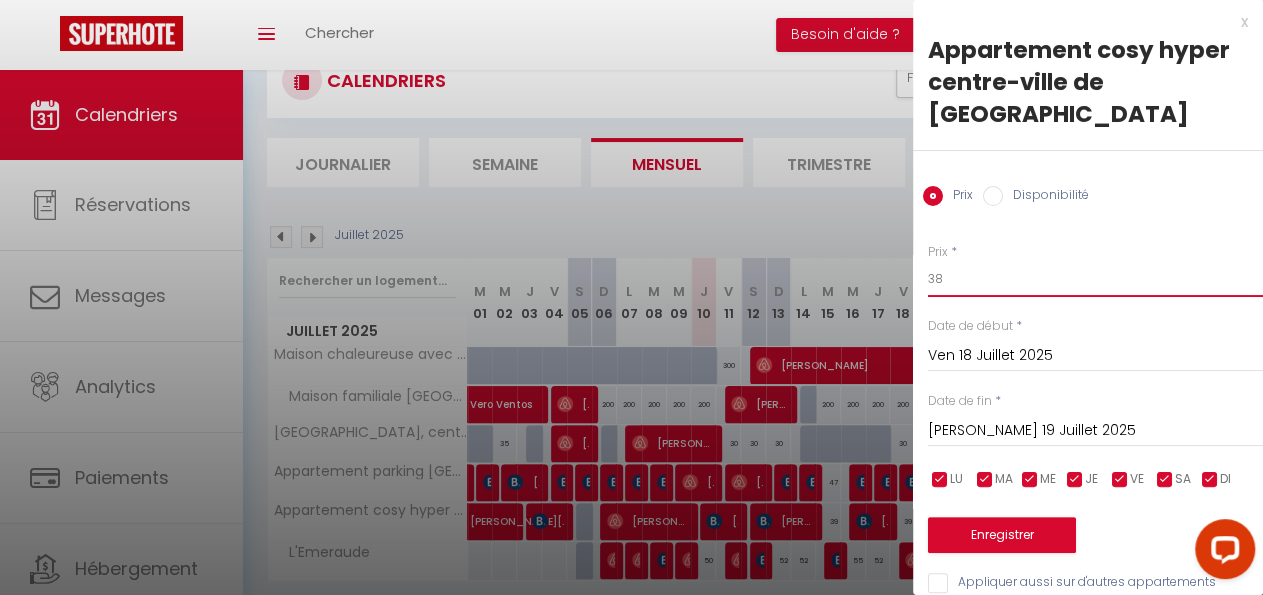 type on "38" 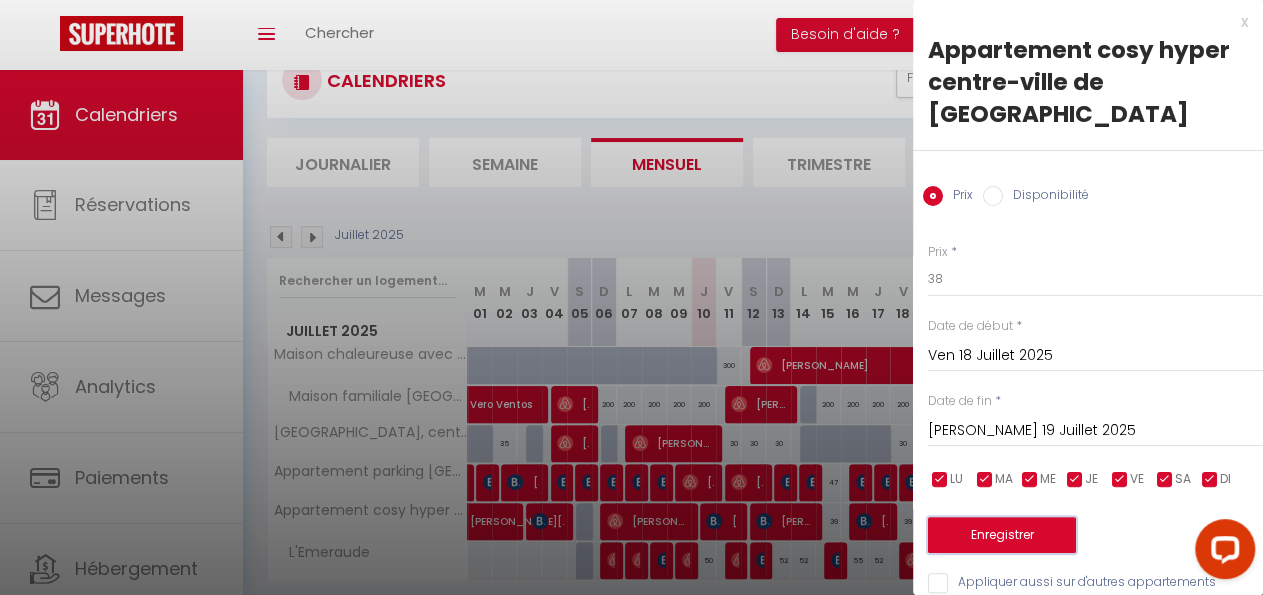 click on "Enregistrer" at bounding box center (1002, 535) 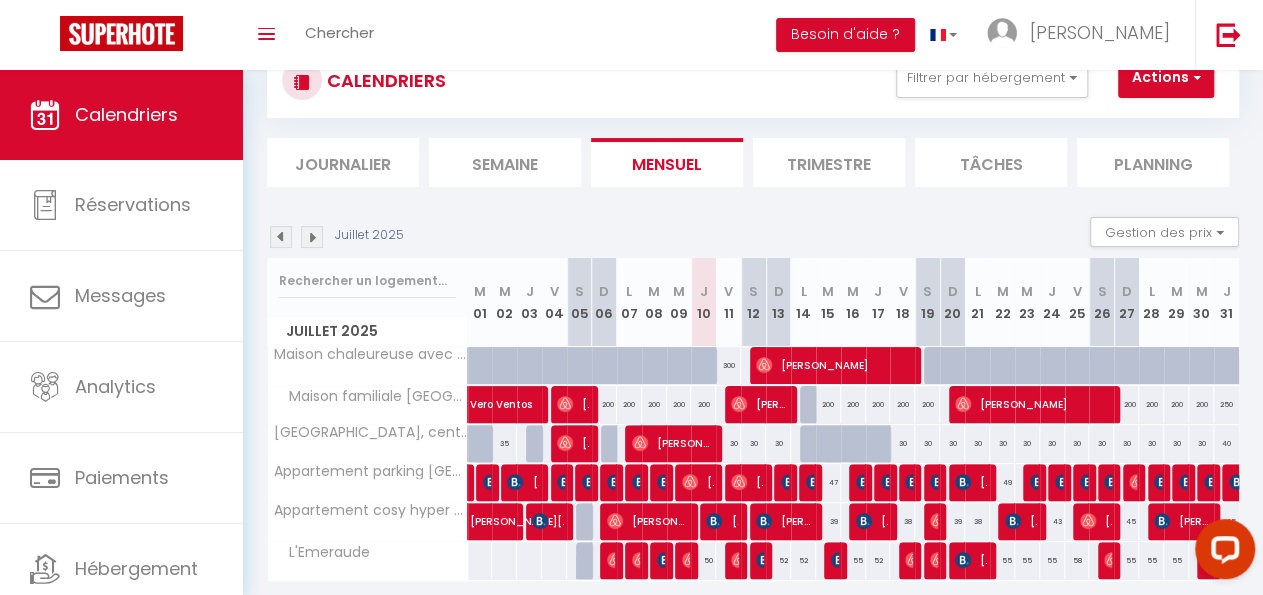 drag, startPoint x: 822, startPoint y: 517, endPoint x: 833, endPoint y: 517, distance: 11 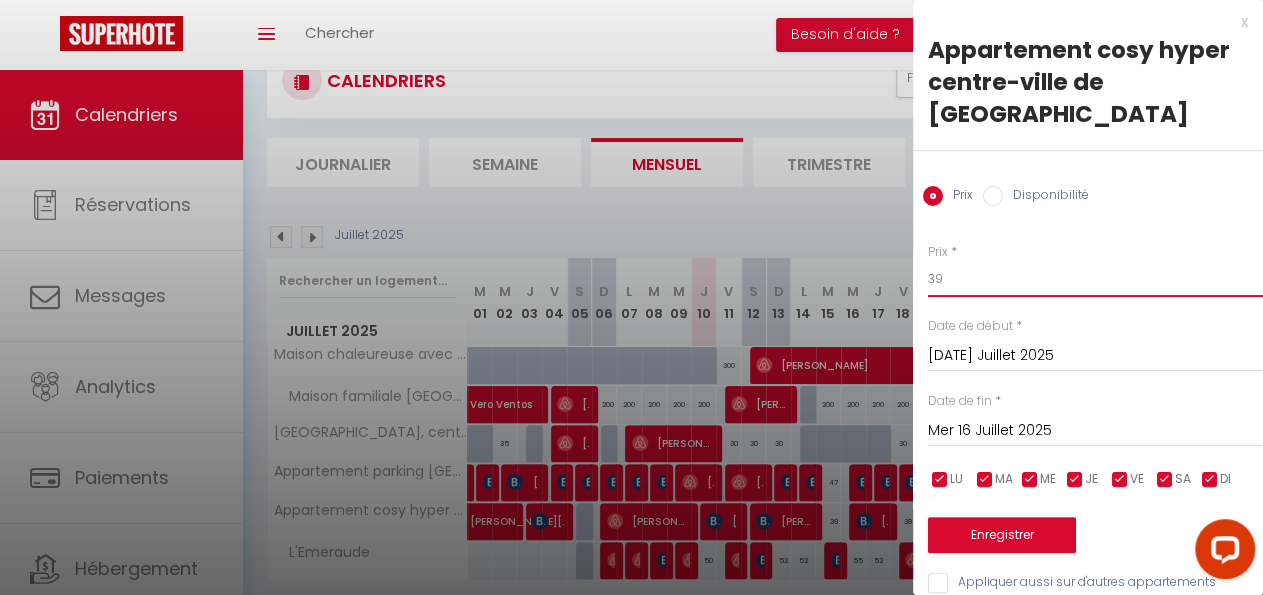 click on "39" at bounding box center [1095, 279] 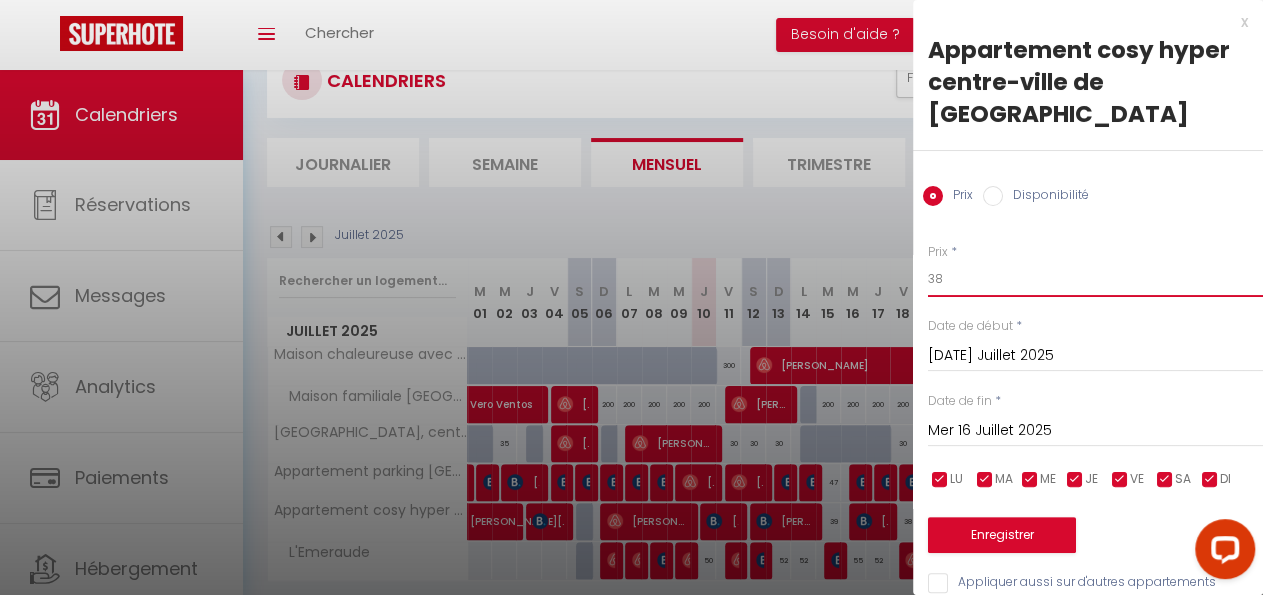 type on "38" 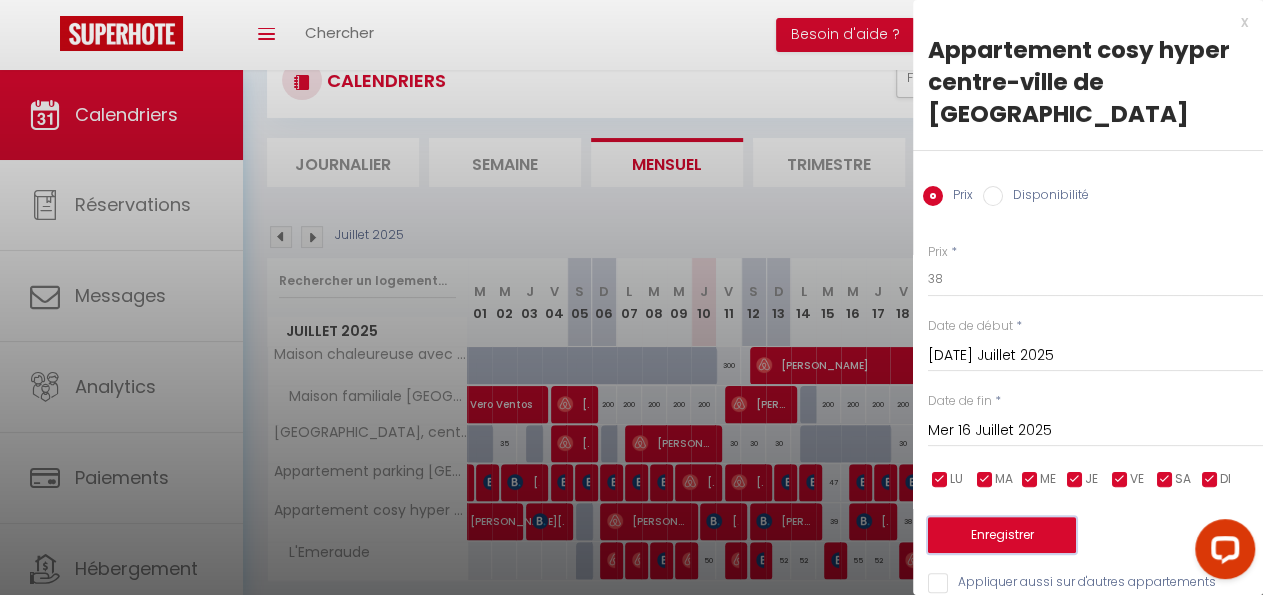 click on "Enregistrer" at bounding box center (1002, 535) 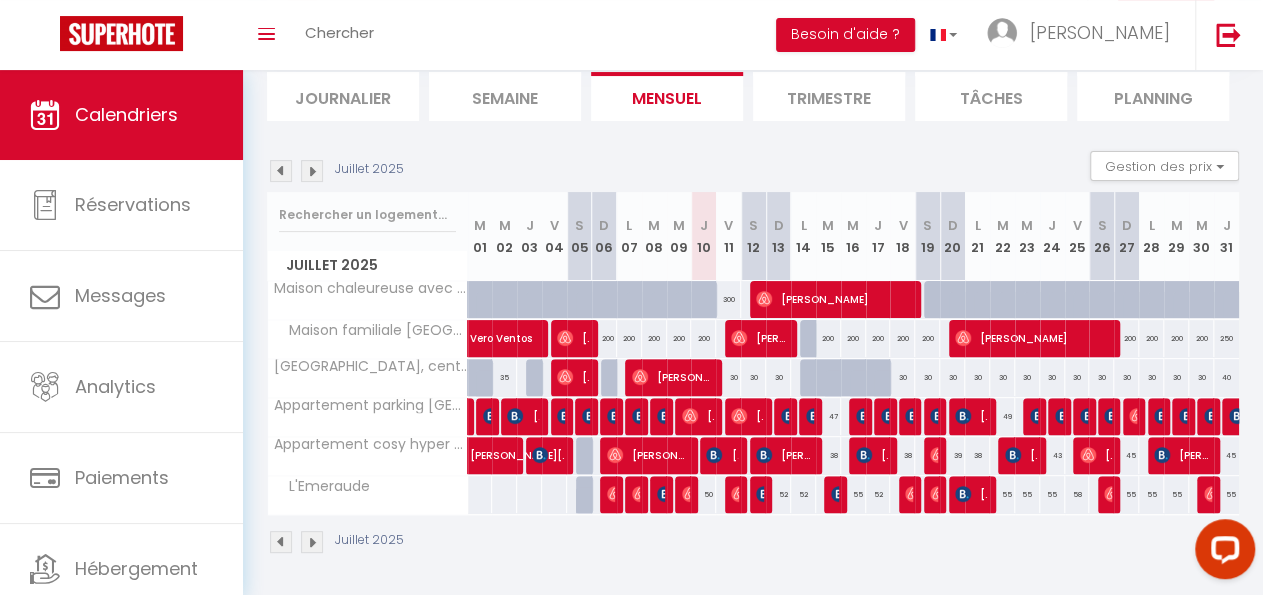 scroll, scrollTop: 152, scrollLeft: 0, axis: vertical 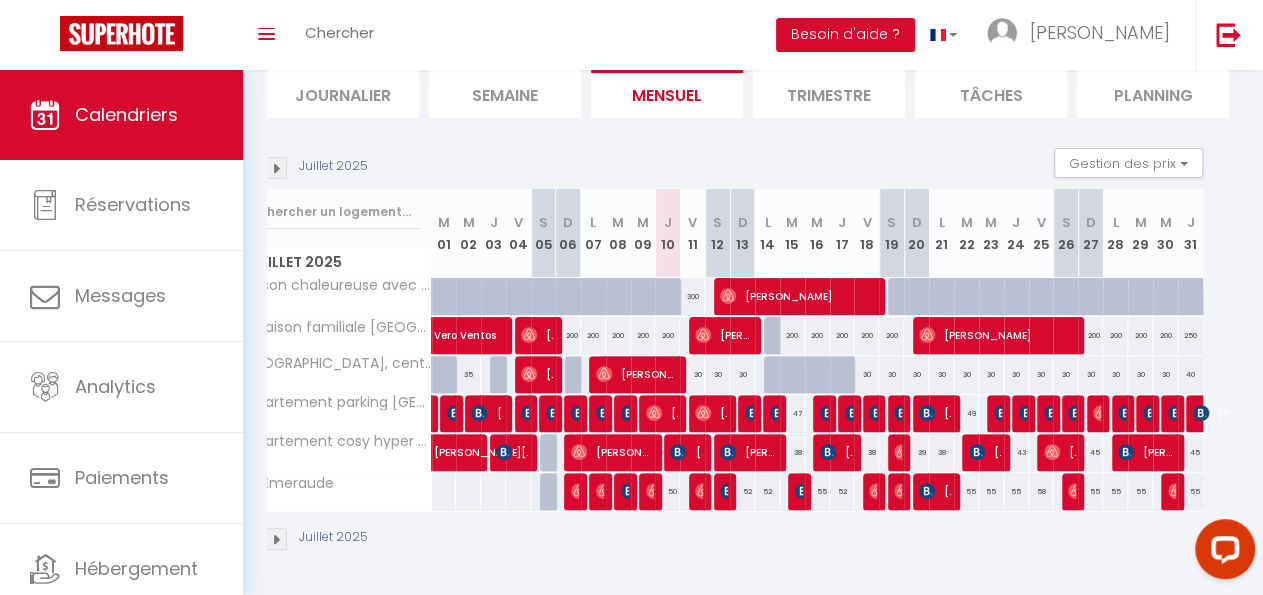 click at bounding box center [276, 168] 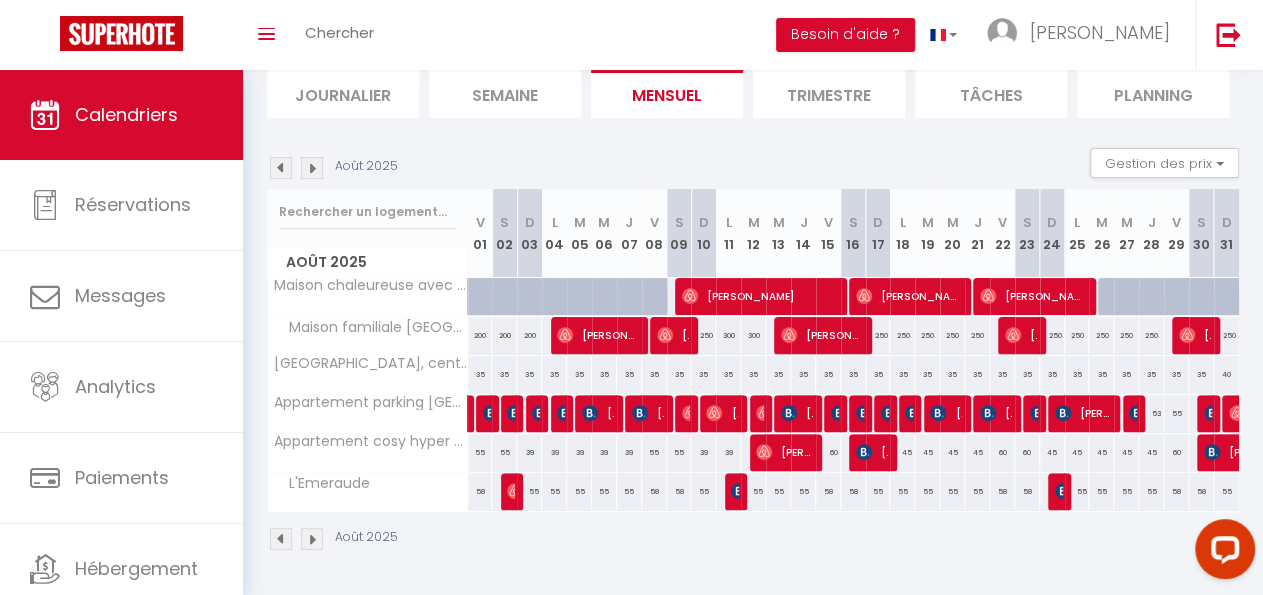scroll, scrollTop: 152, scrollLeft: 0, axis: vertical 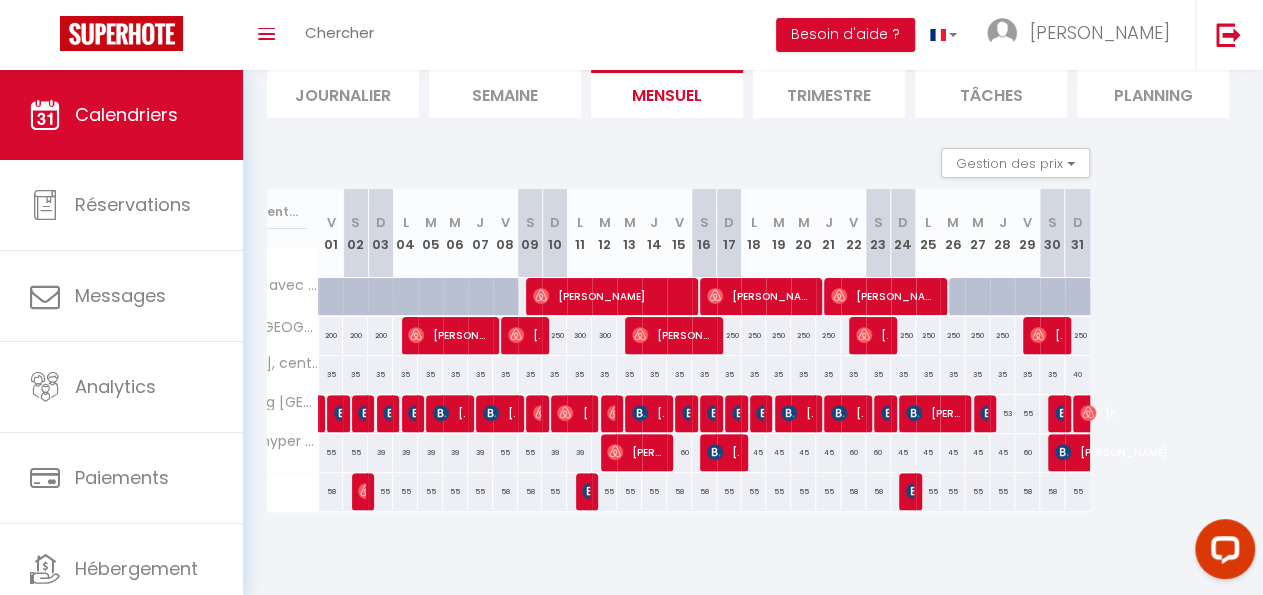 drag, startPoint x: 987, startPoint y: 399, endPoint x: 1013, endPoint y: 401, distance: 26.076809 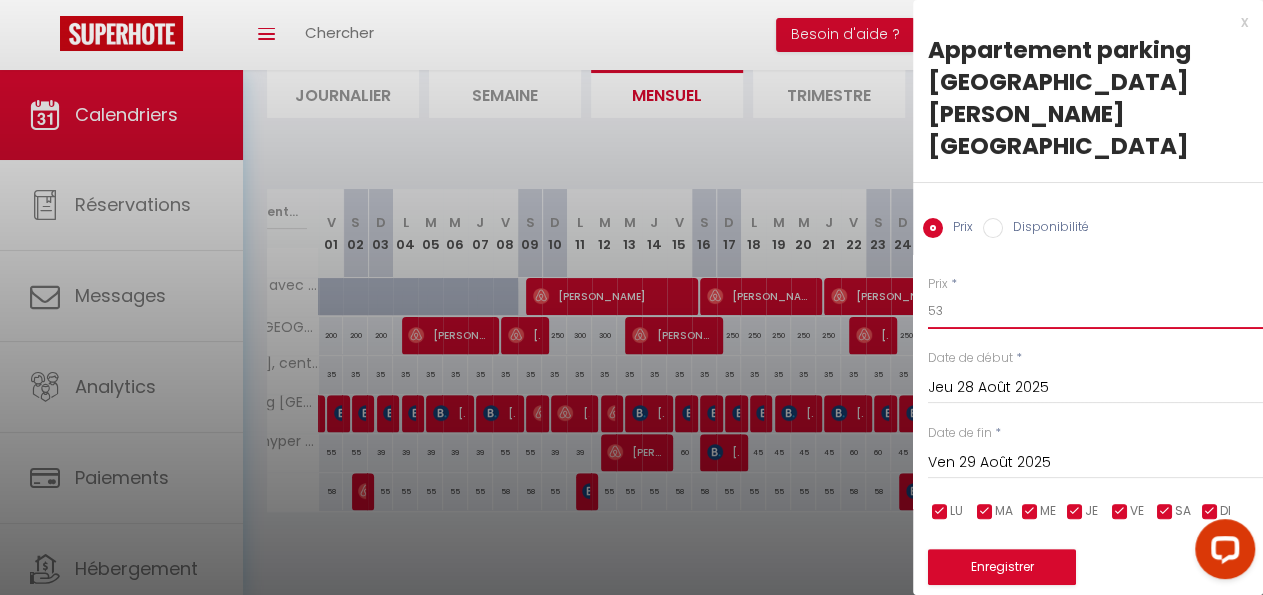click on "53" at bounding box center [1095, 311] 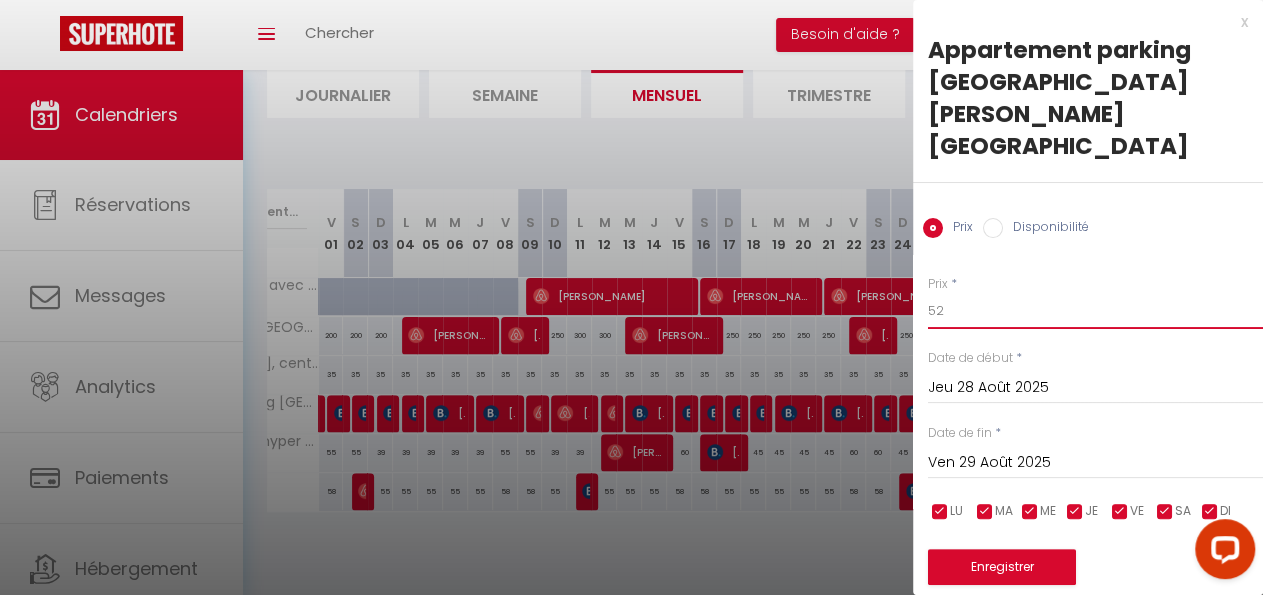 type on "52" 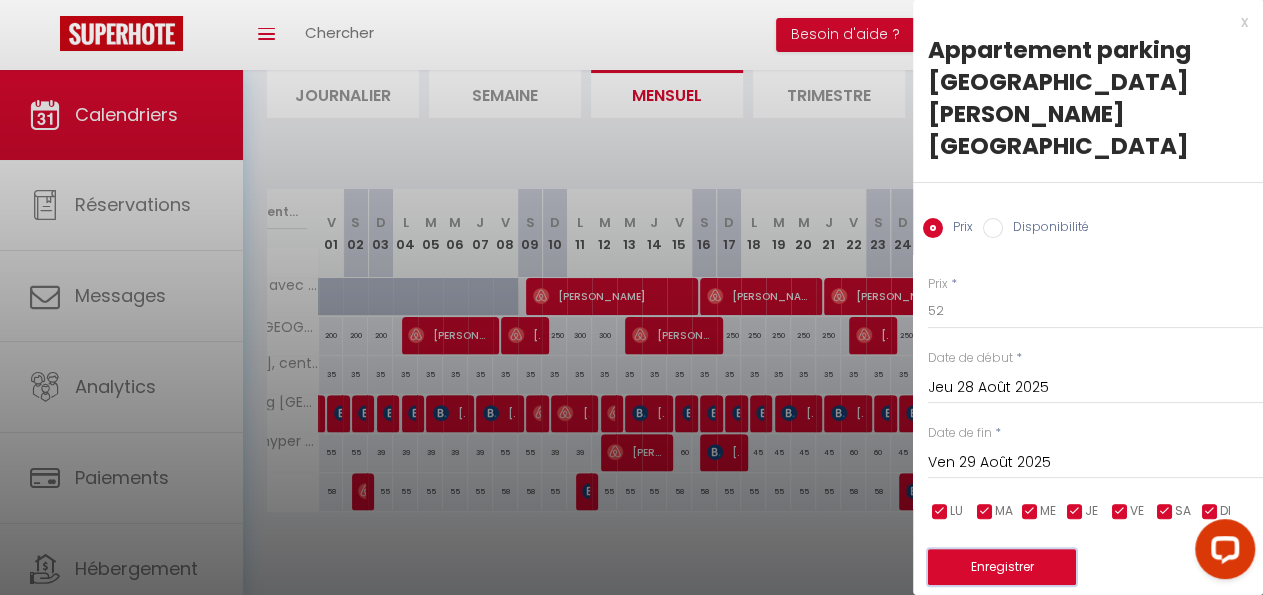 click on "Enregistrer" at bounding box center [1002, 567] 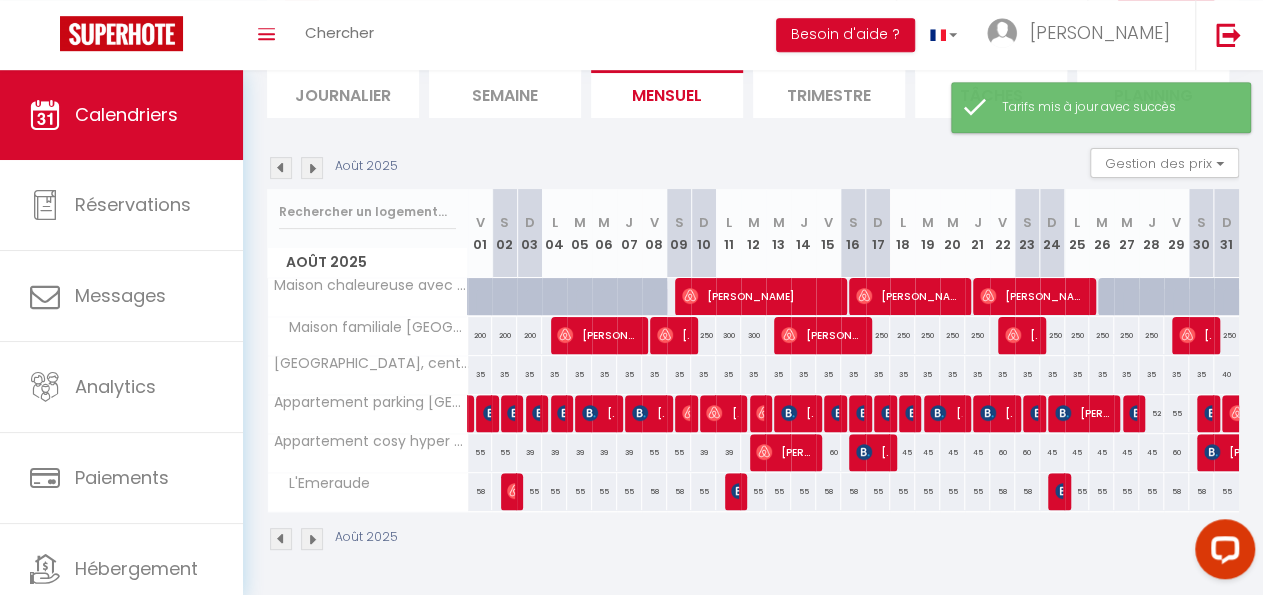 scroll, scrollTop: 152, scrollLeft: 0, axis: vertical 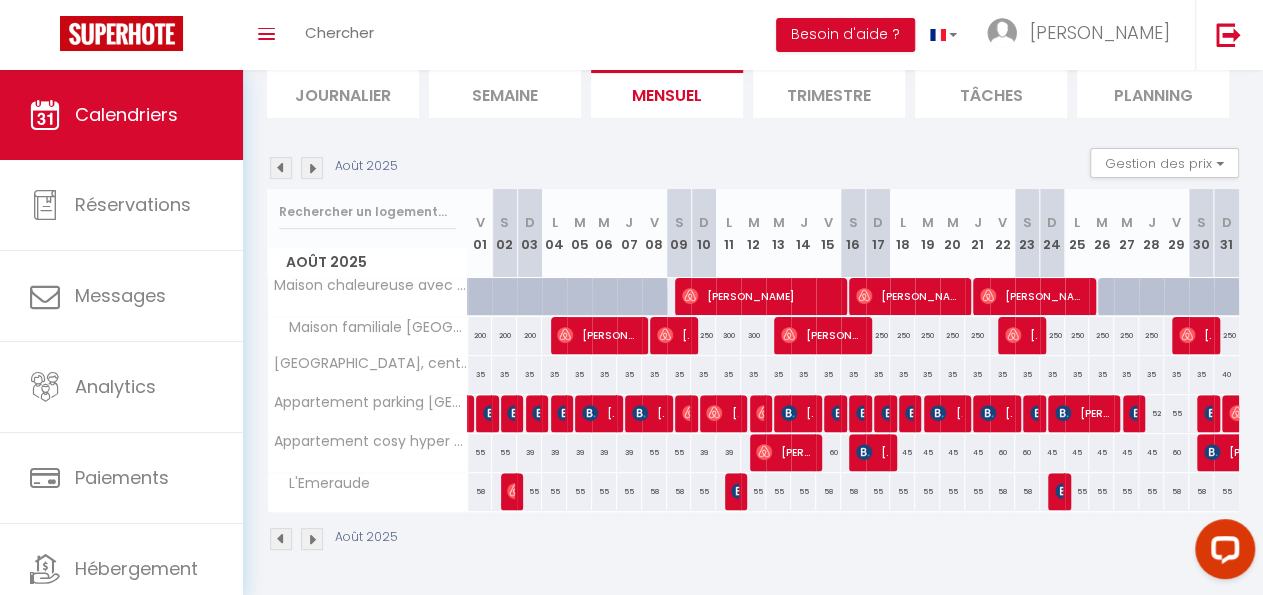click at bounding box center [312, 168] 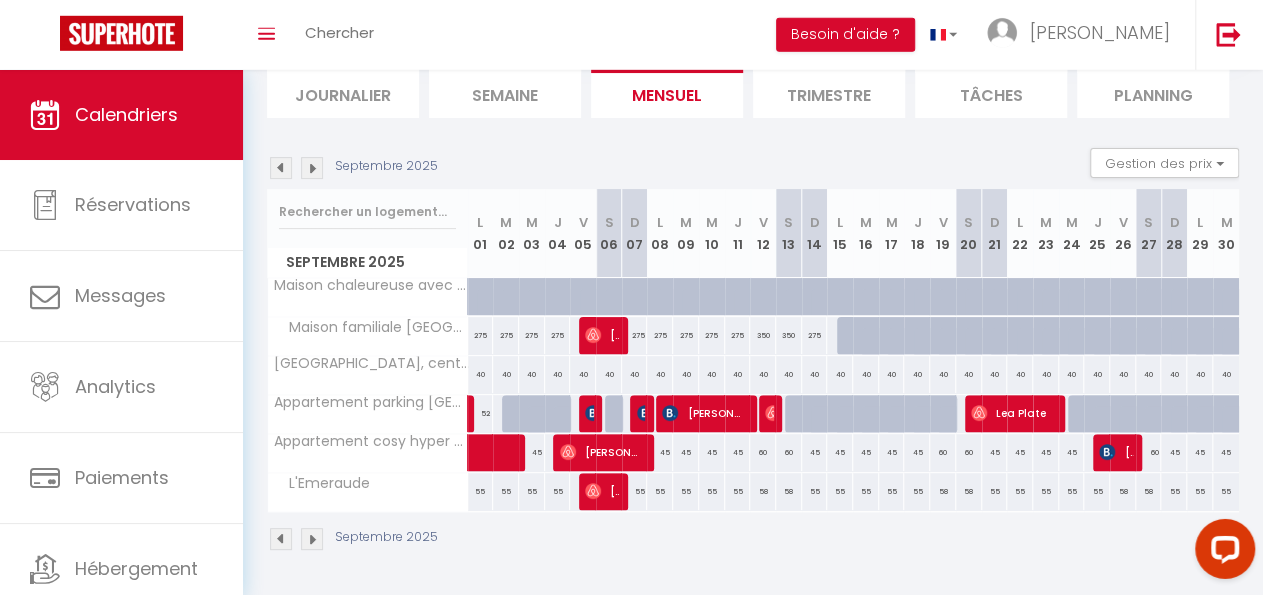 scroll, scrollTop: 152, scrollLeft: 0, axis: vertical 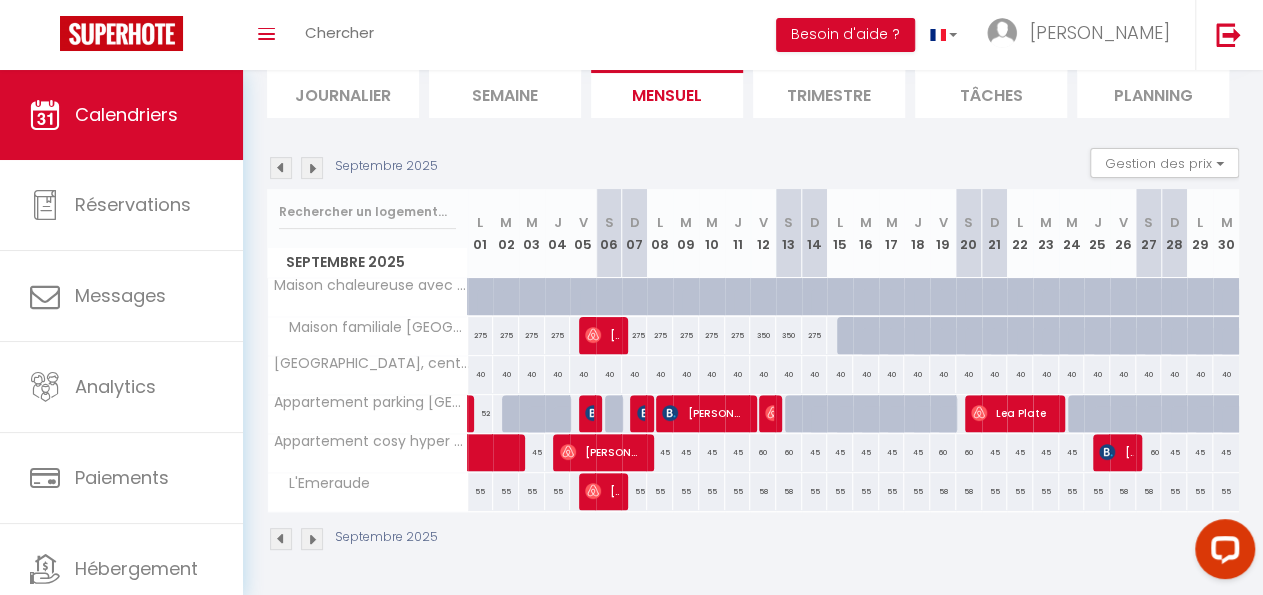 drag, startPoint x: 644, startPoint y: 562, endPoint x: 566, endPoint y: 561, distance: 78.00641 